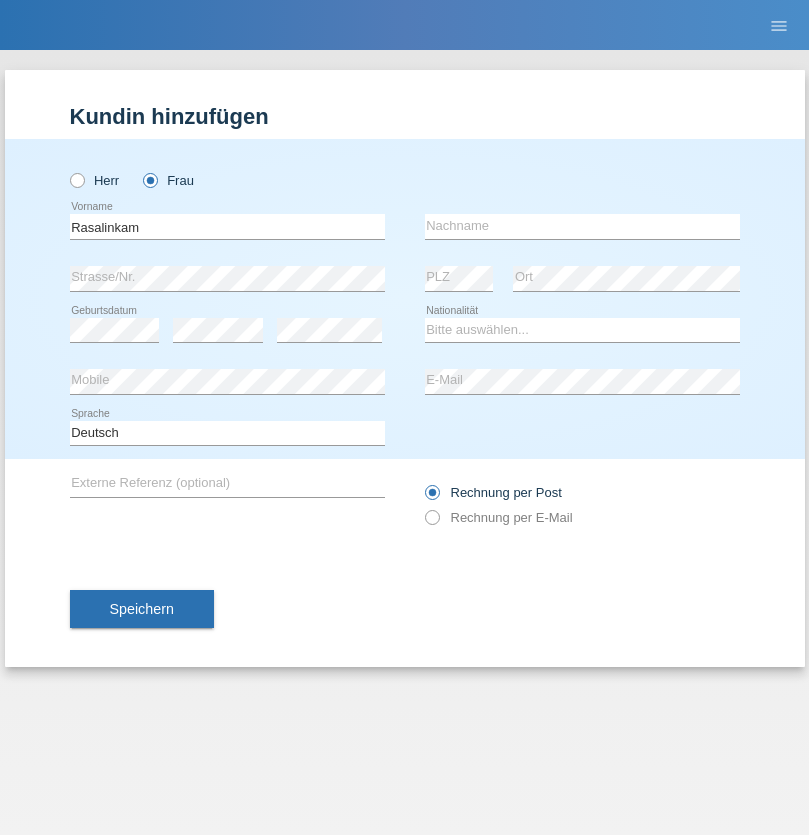 scroll, scrollTop: 0, scrollLeft: 0, axis: both 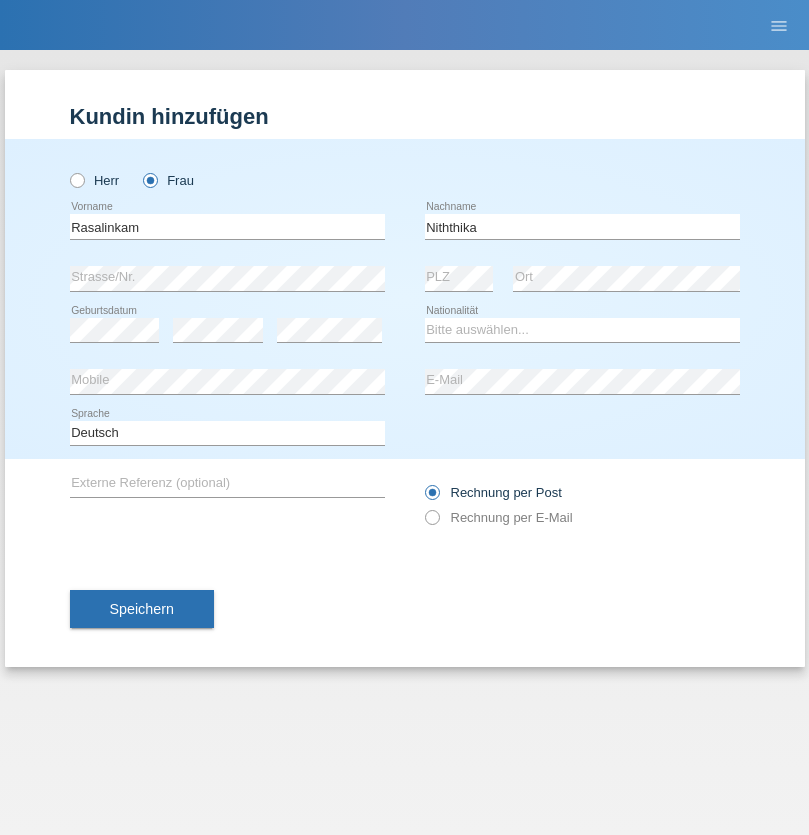 type on "Niththika" 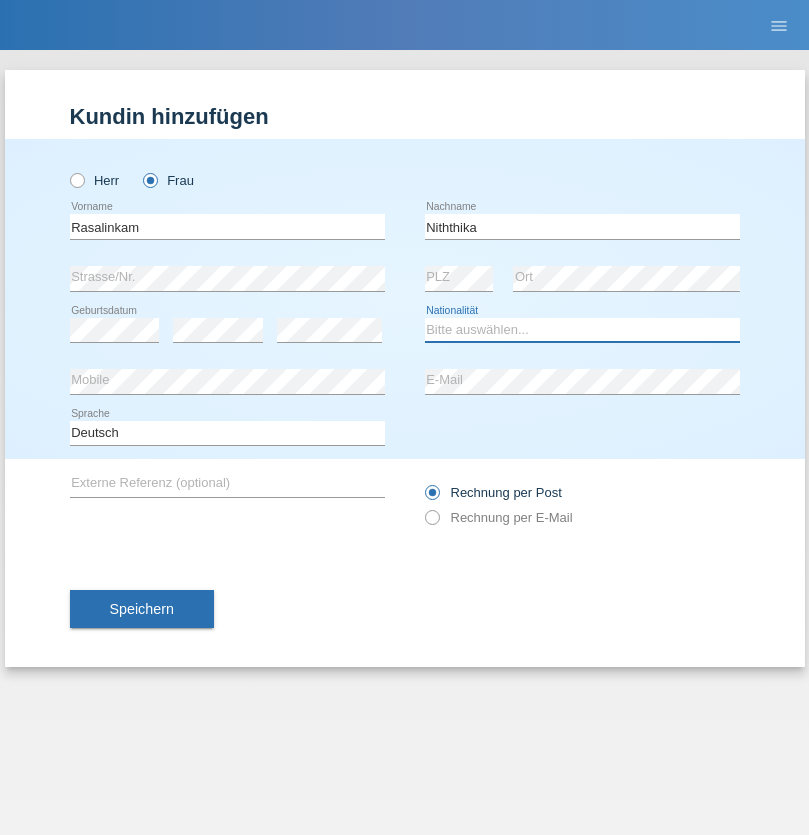 select on "LK" 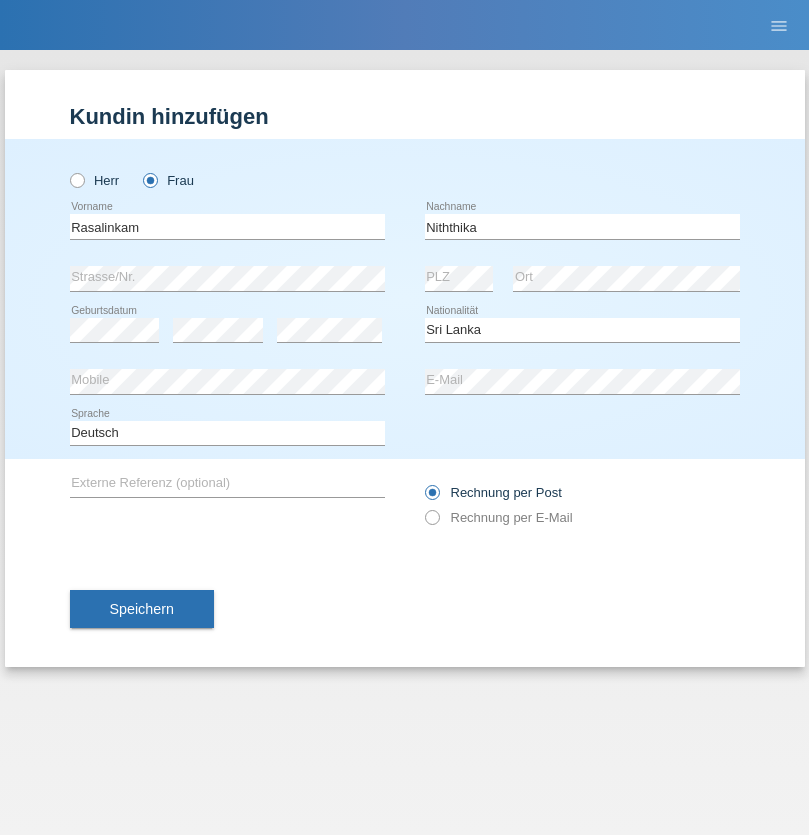 select on "C" 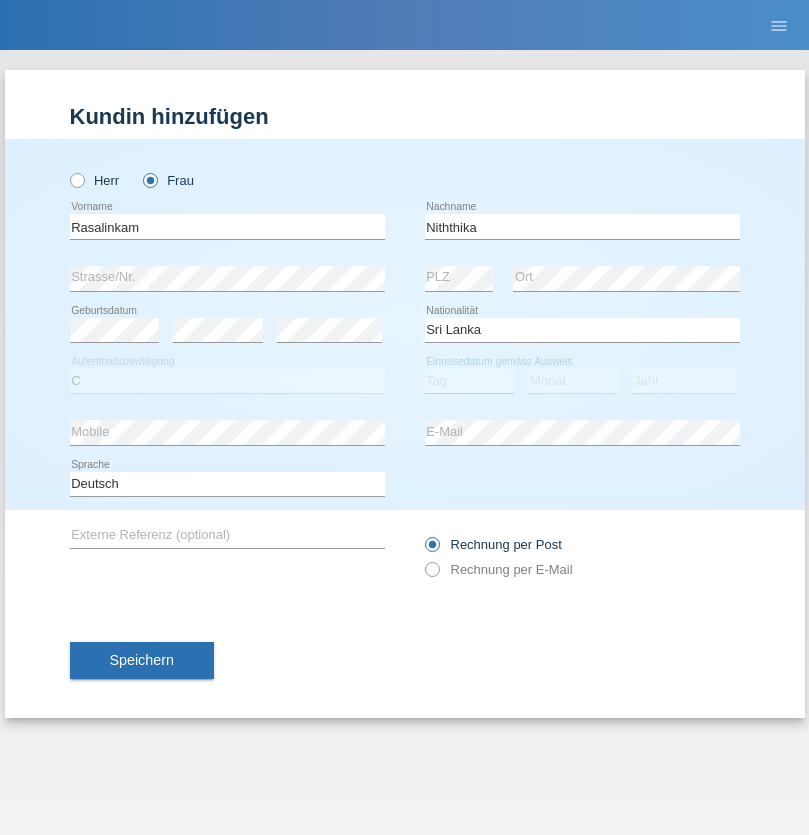select on "03" 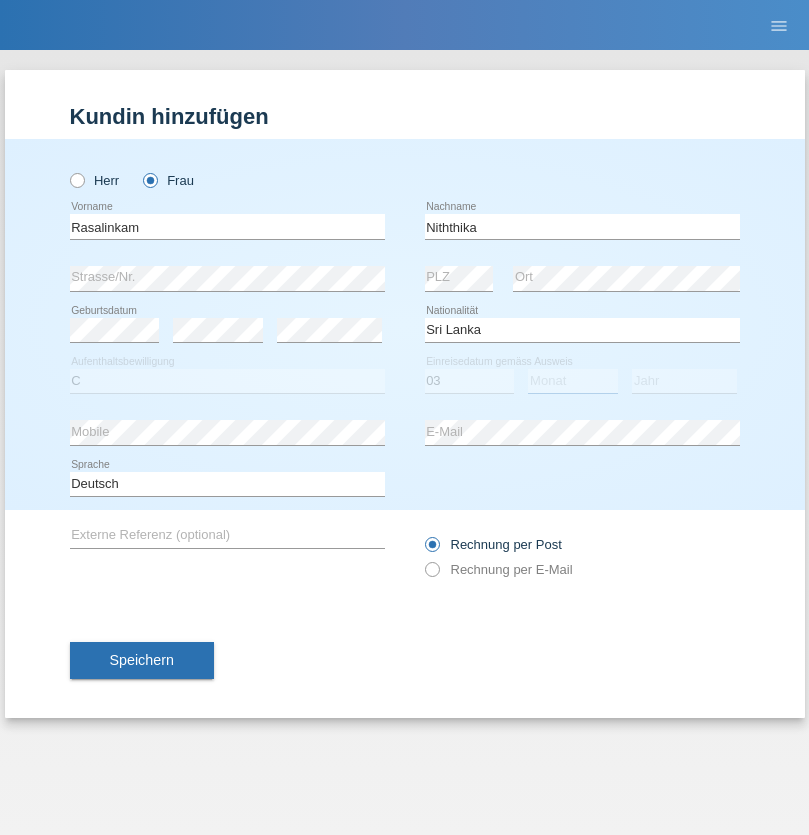 select on "08" 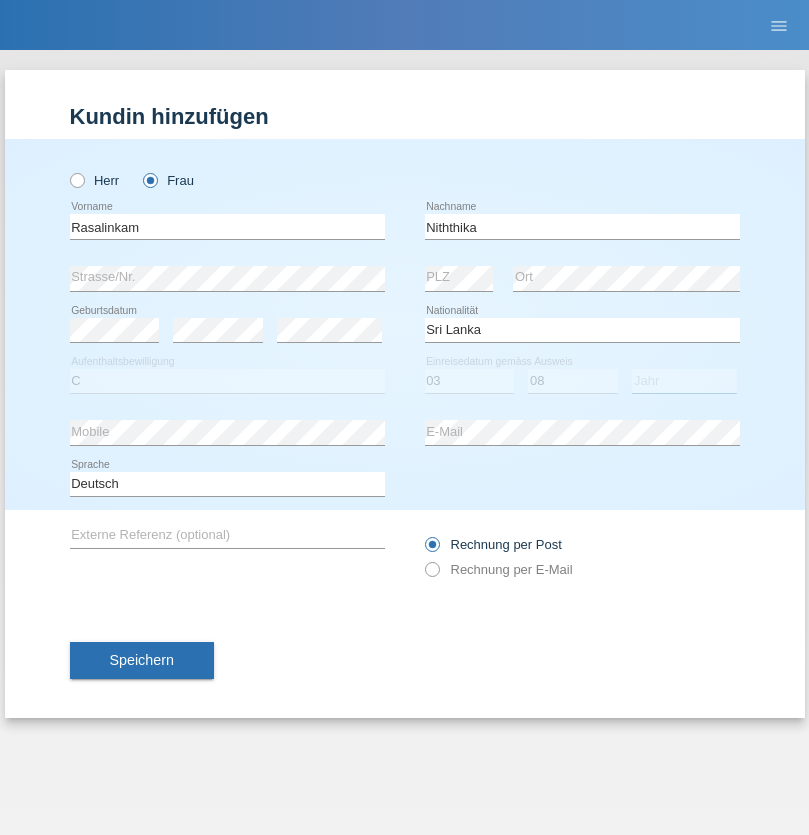 select on "2021" 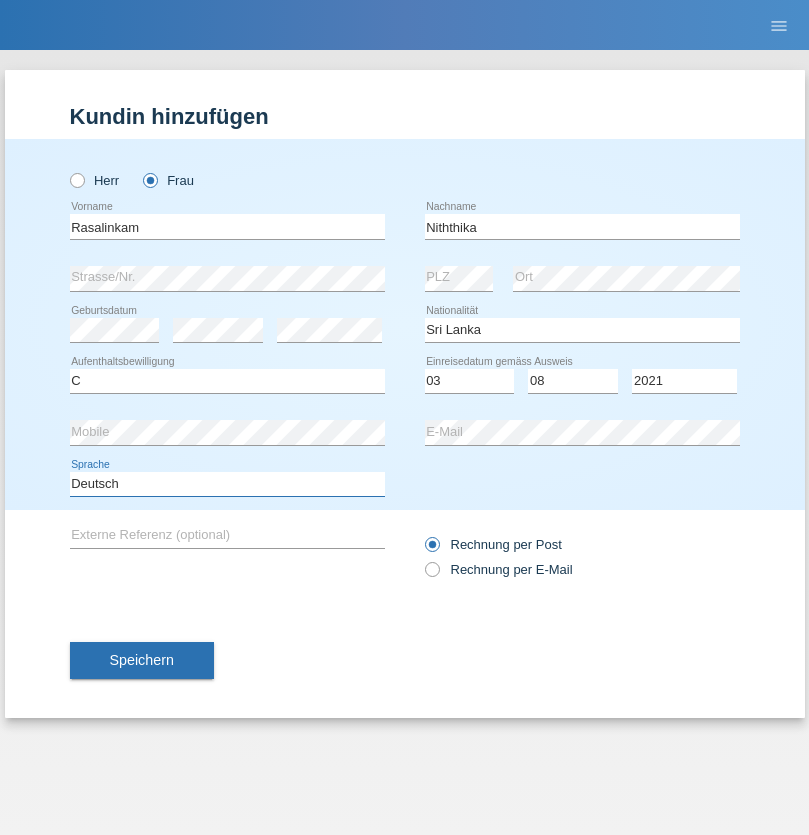 select on "en" 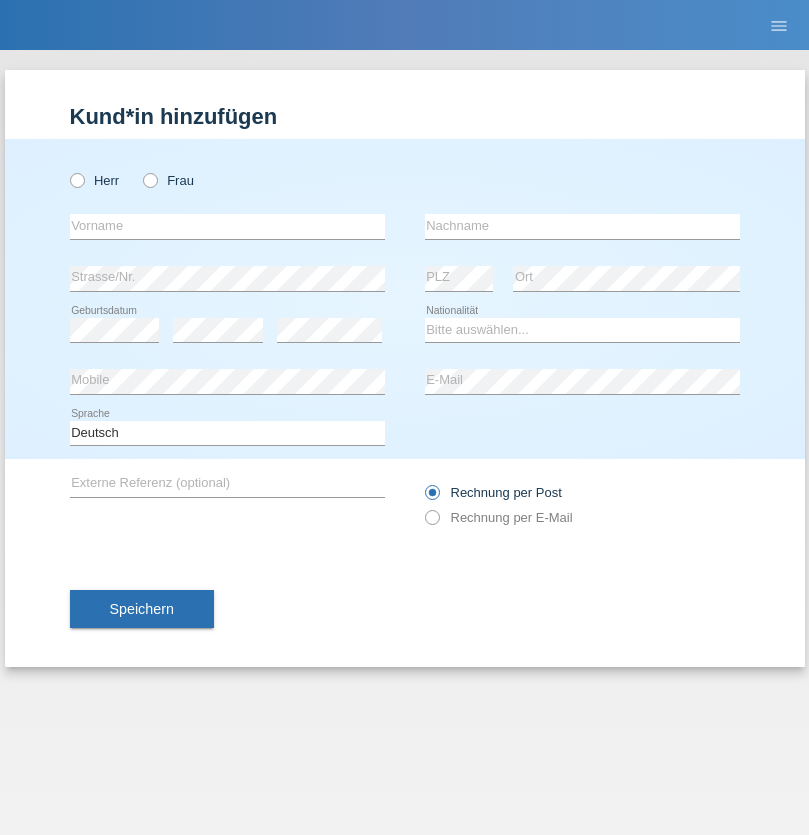 scroll, scrollTop: 0, scrollLeft: 0, axis: both 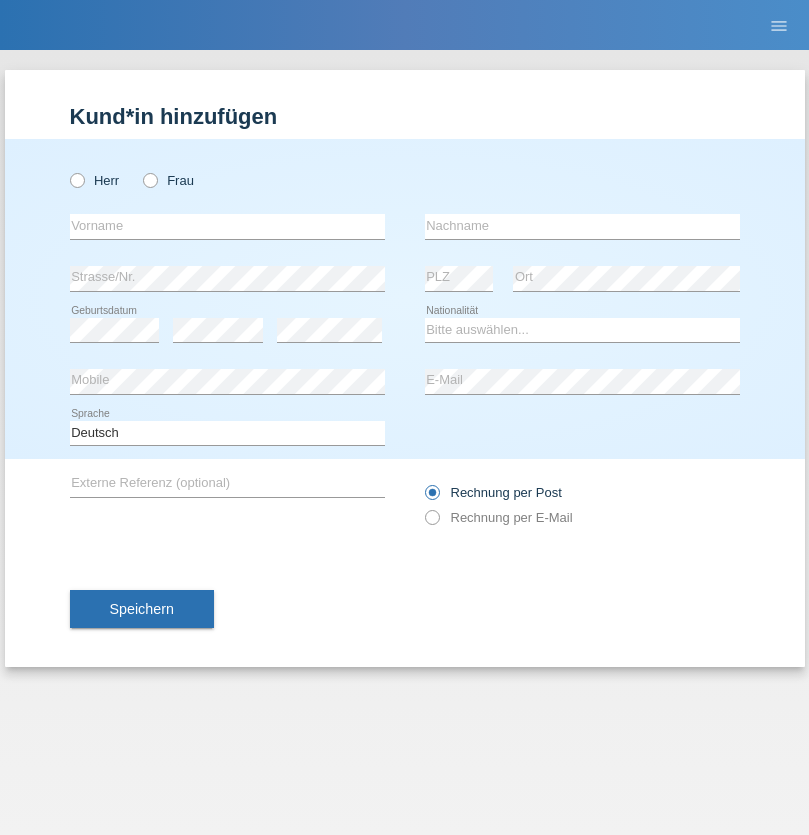 radio on "true" 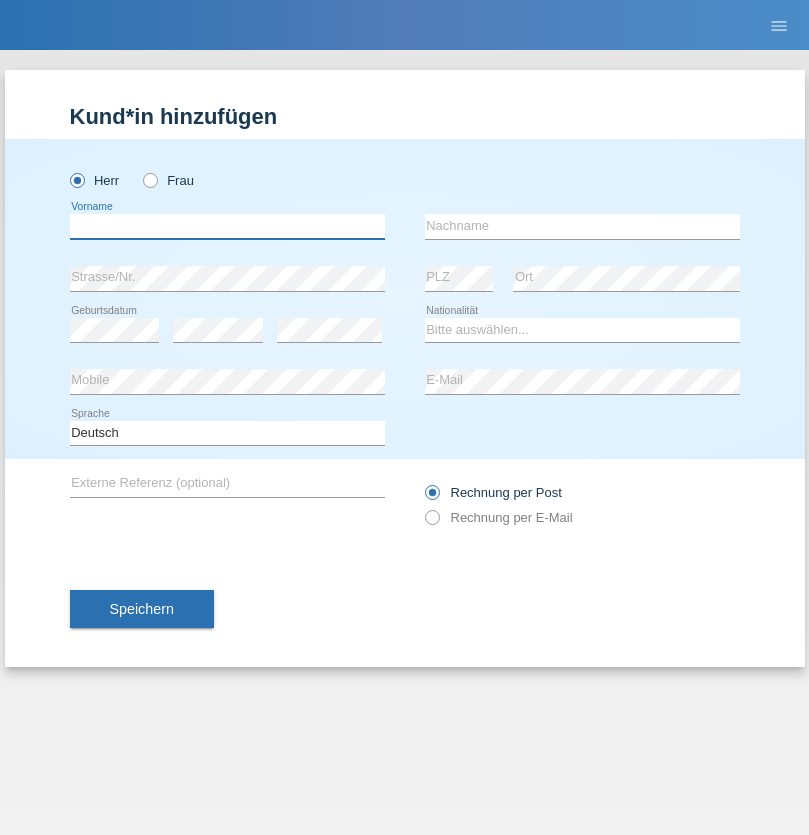 click at bounding box center (227, 226) 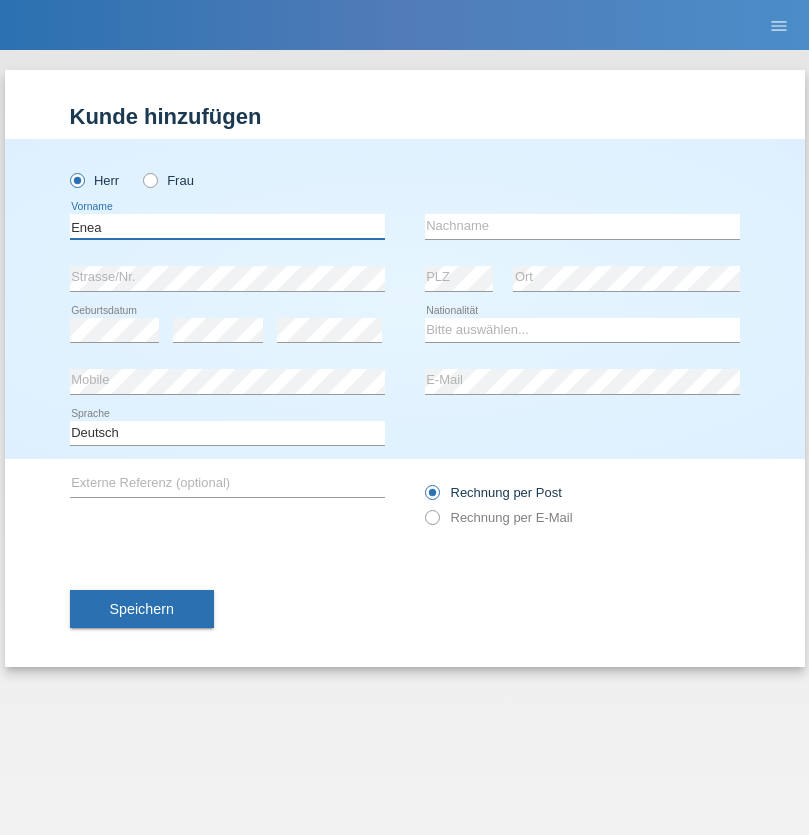 type on "Enea" 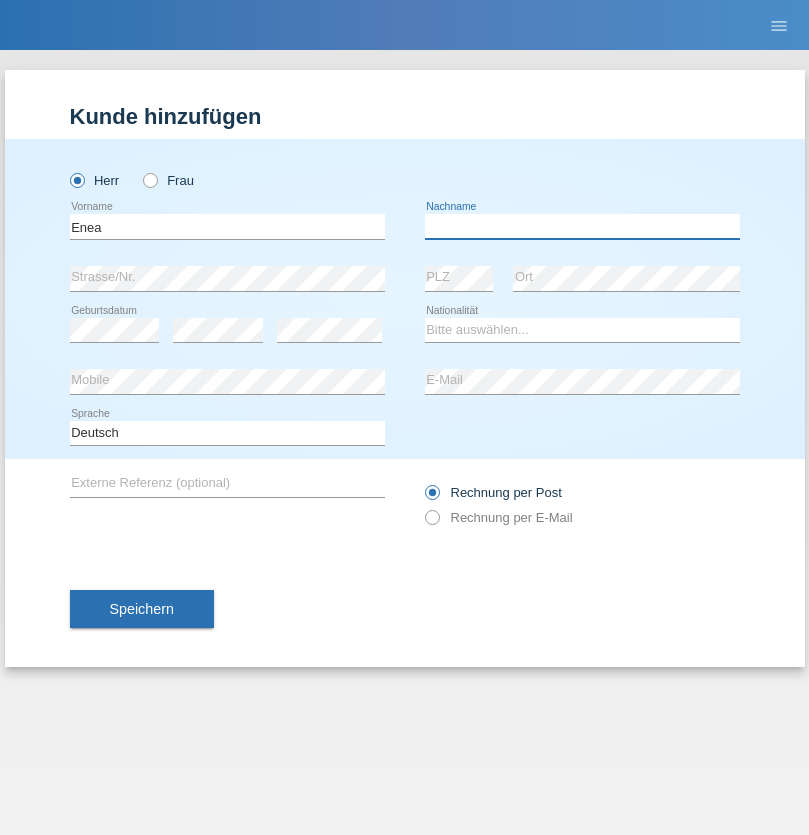 click at bounding box center (582, 226) 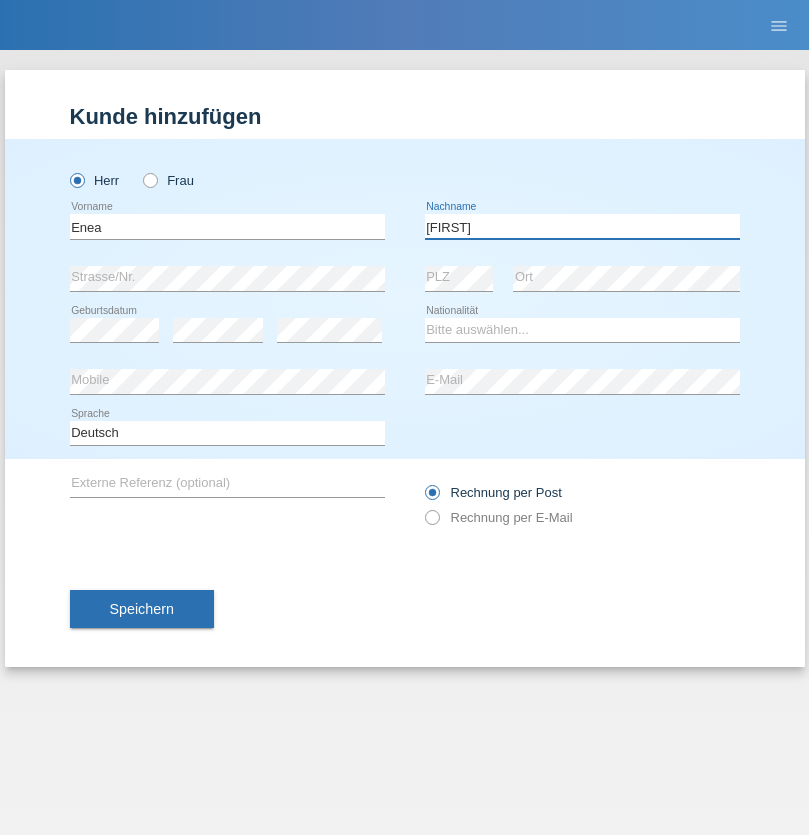 type on "[FIRST]" 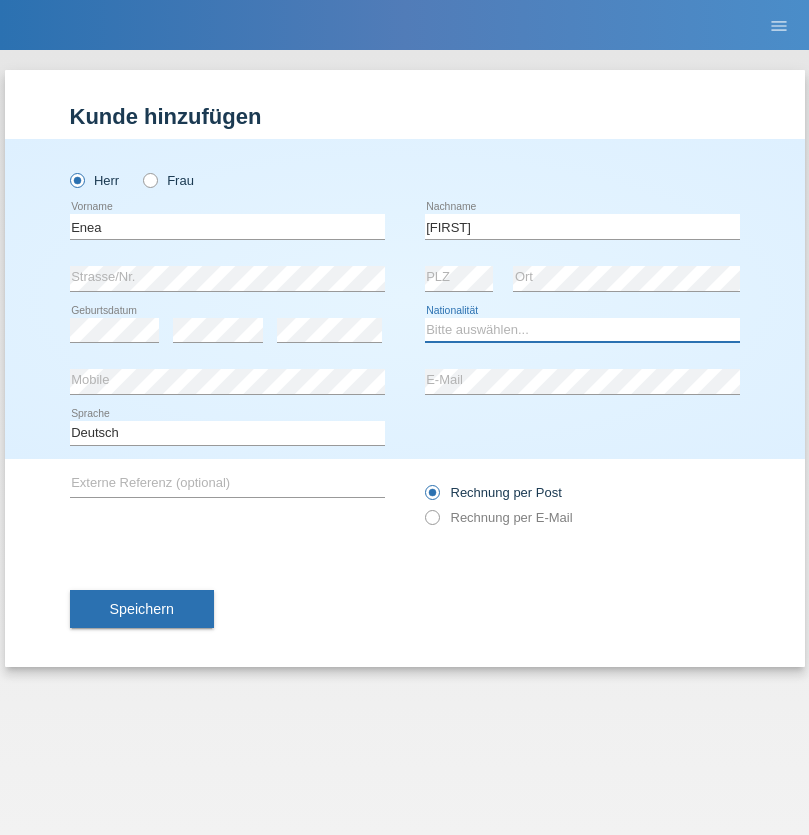 select on "OM" 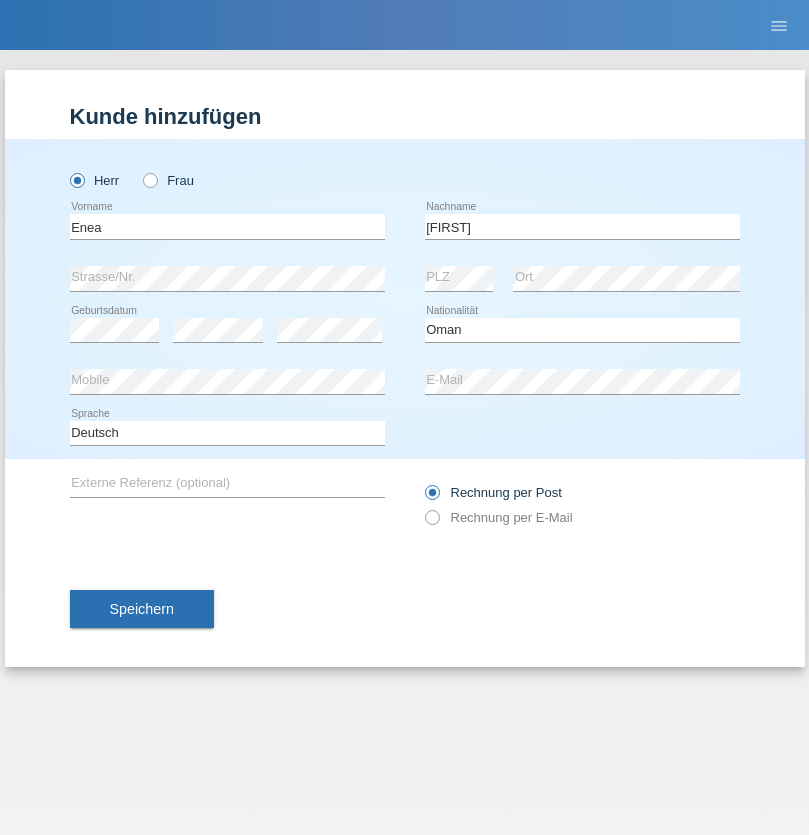 select on "C" 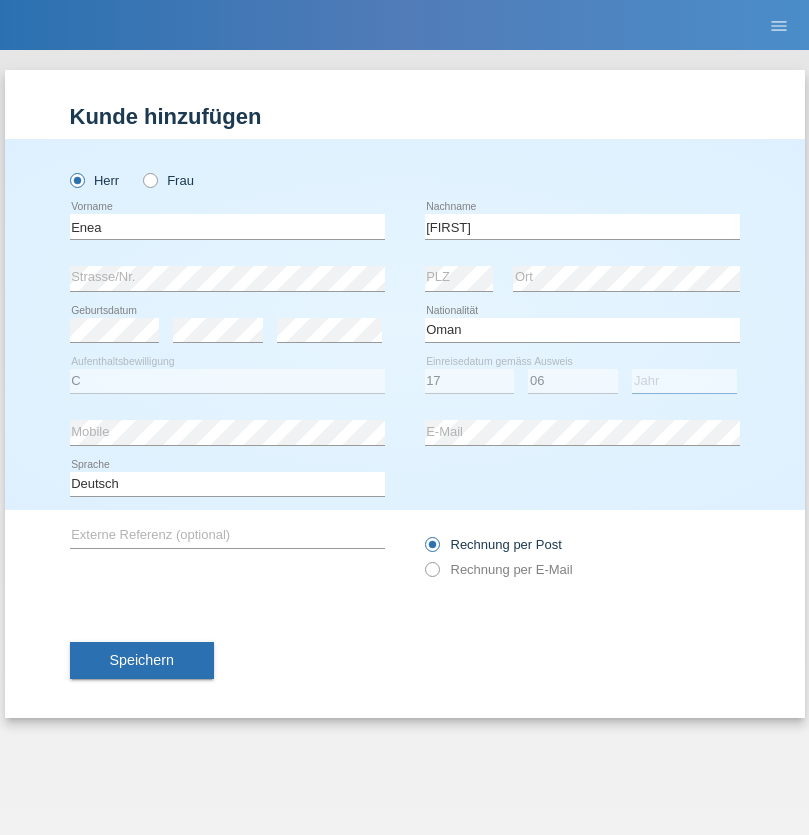 select on "2021" 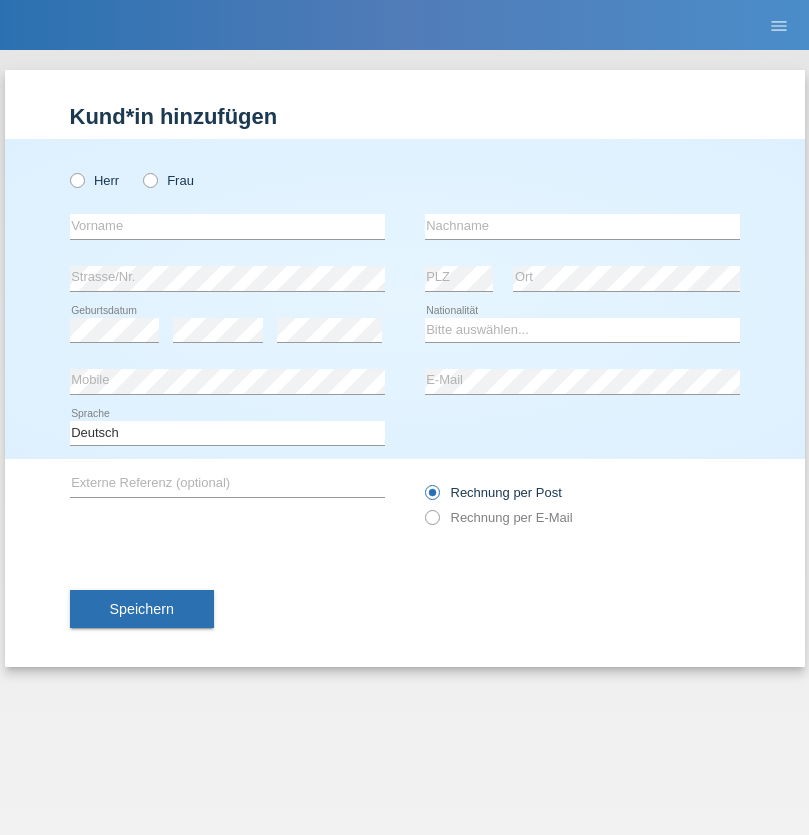 scroll, scrollTop: 0, scrollLeft: 0, axis: both 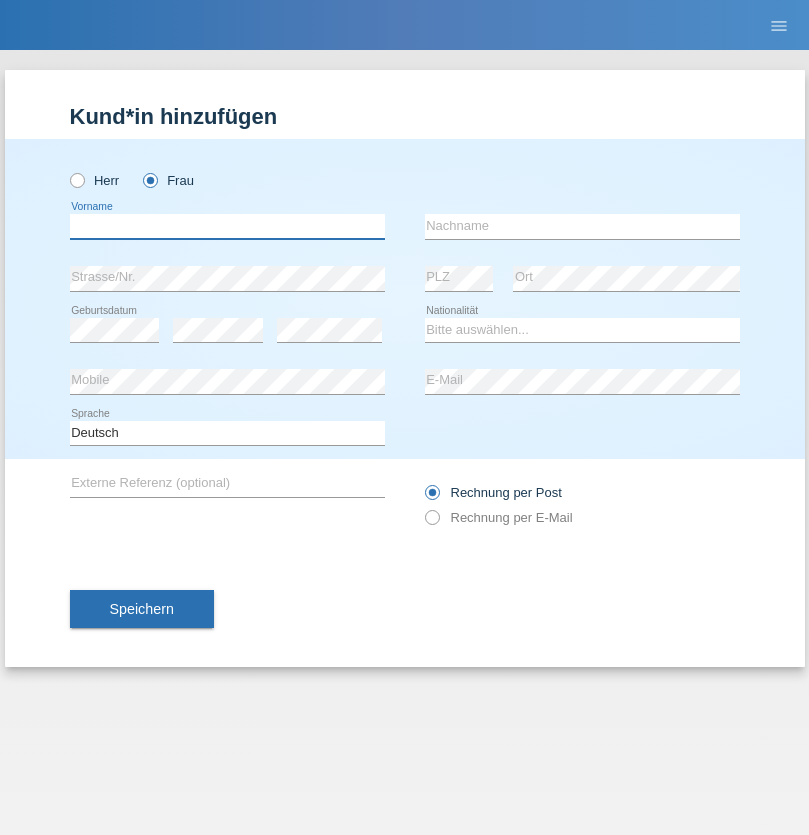 click at bounding box center (227, 226) 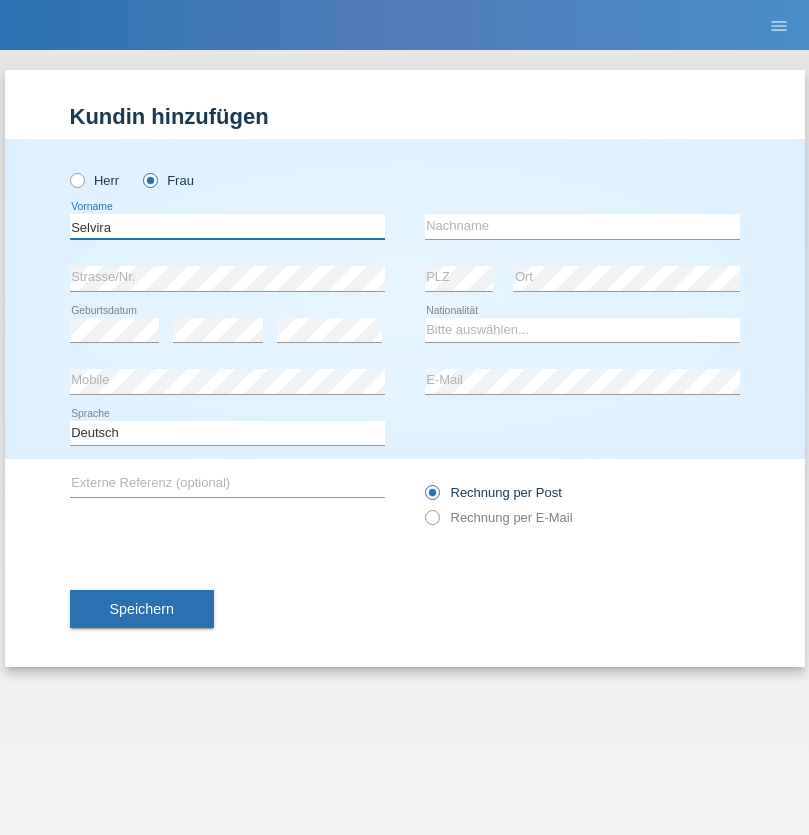 type on "Selvira" 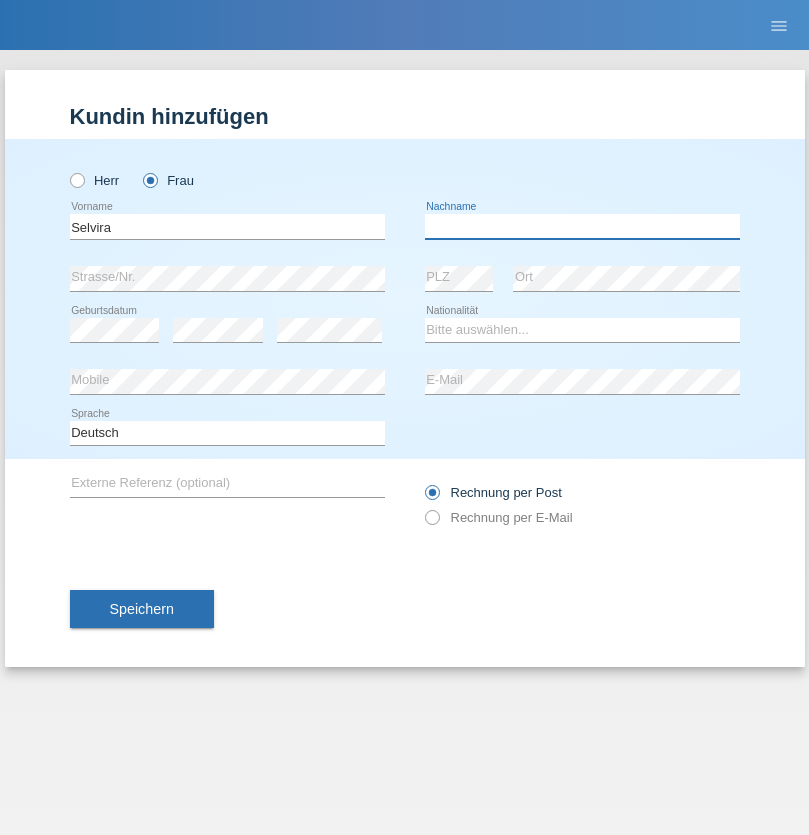 click at bounding box center [582, 226] 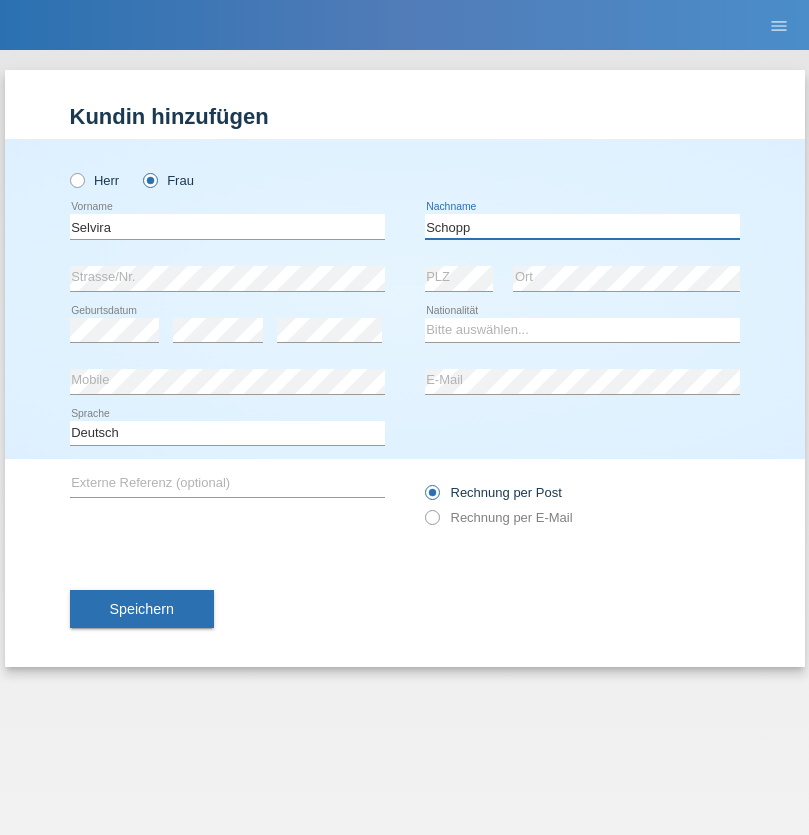 type on "Schopp" 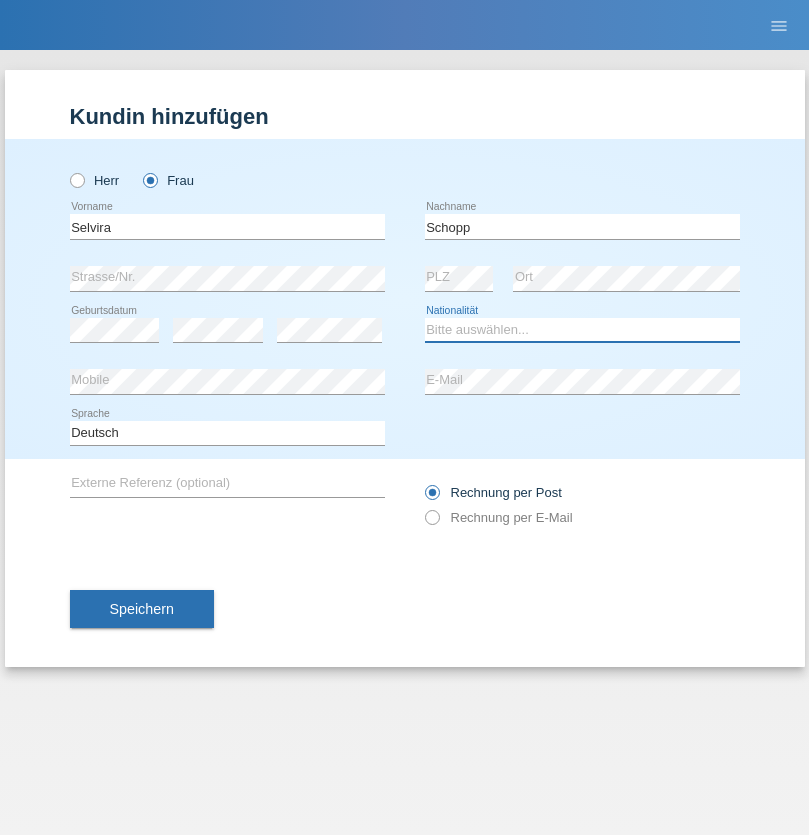 select on "CH" 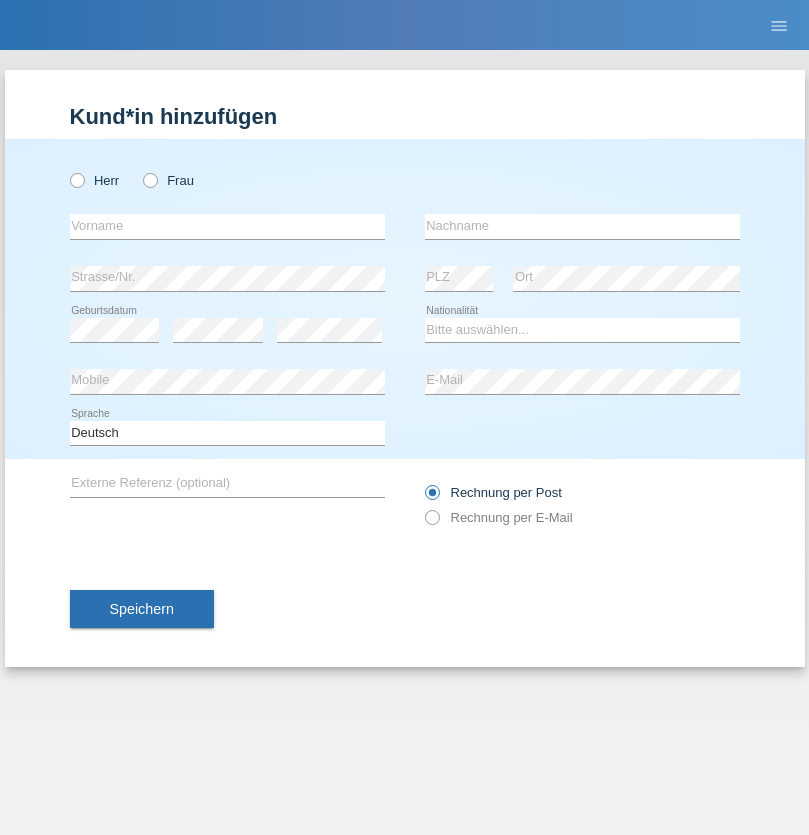 scroll, scrollTop: 0, scrollLeft: 0, axis: both 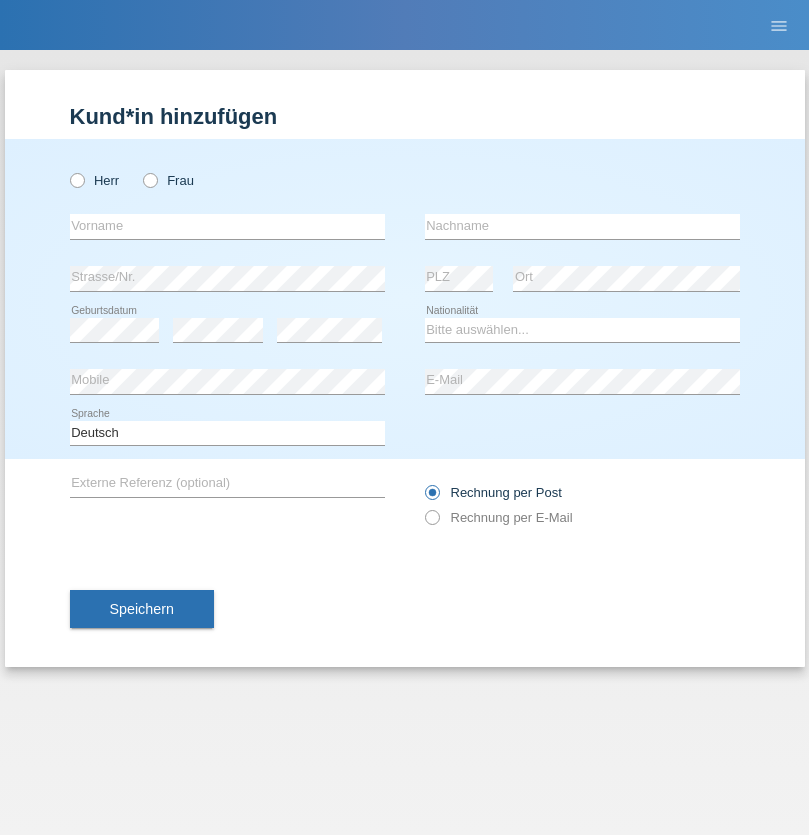 radio on "true" 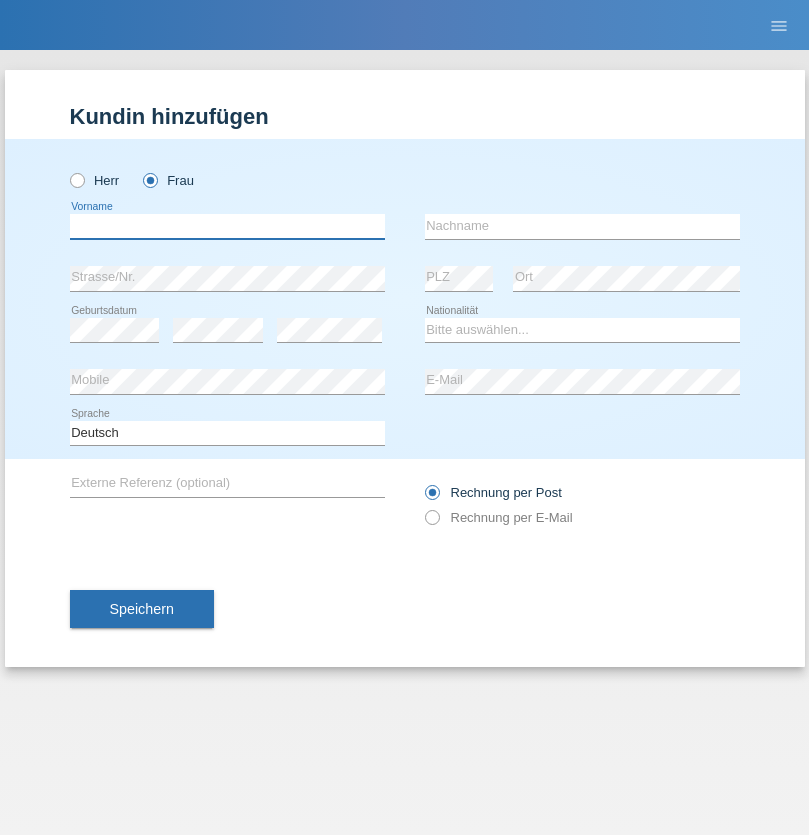 click at bounding box center [227, 226] 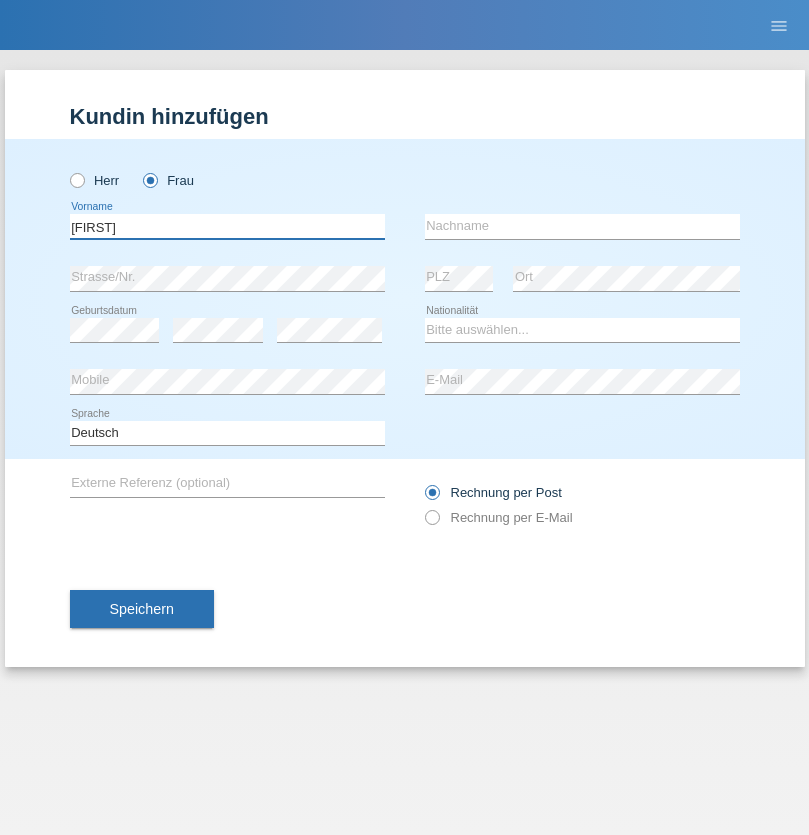 type on "MICHAELA" 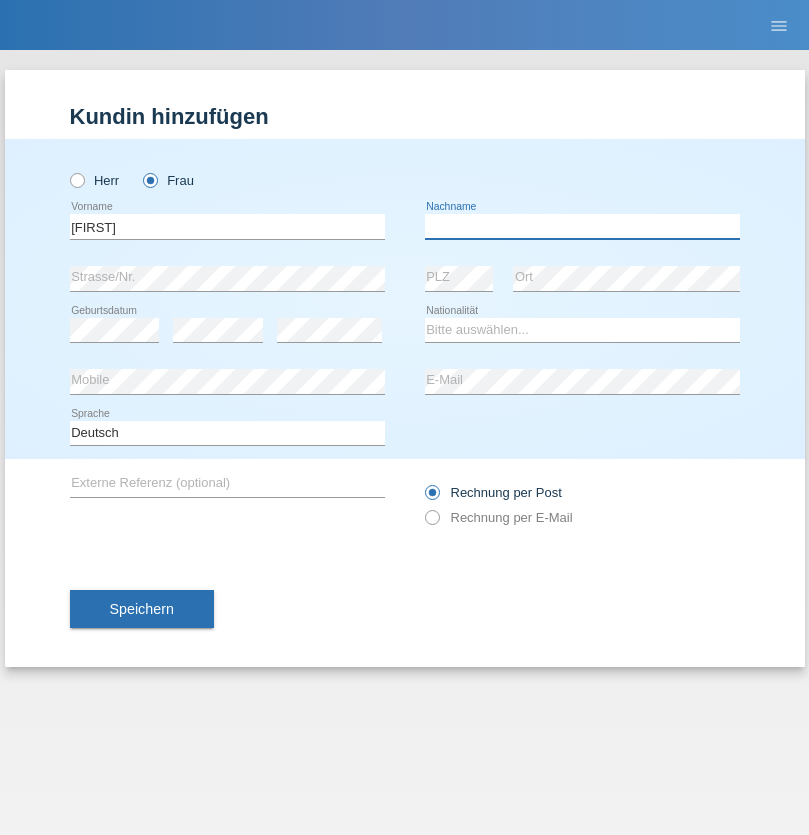 click at bounding box center [582, 226] 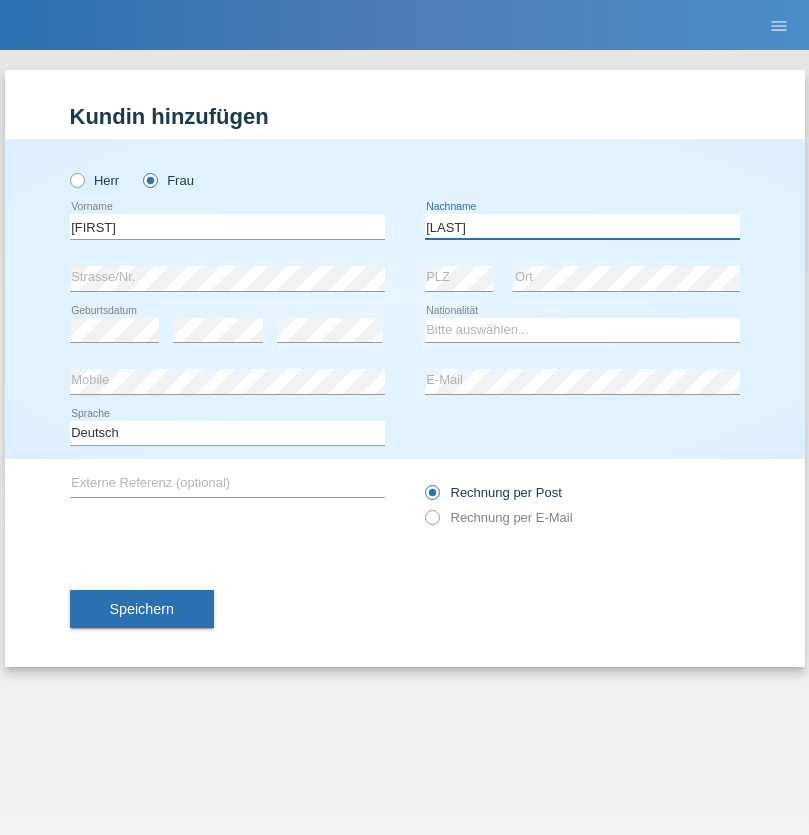 type on "BERNATOVA" 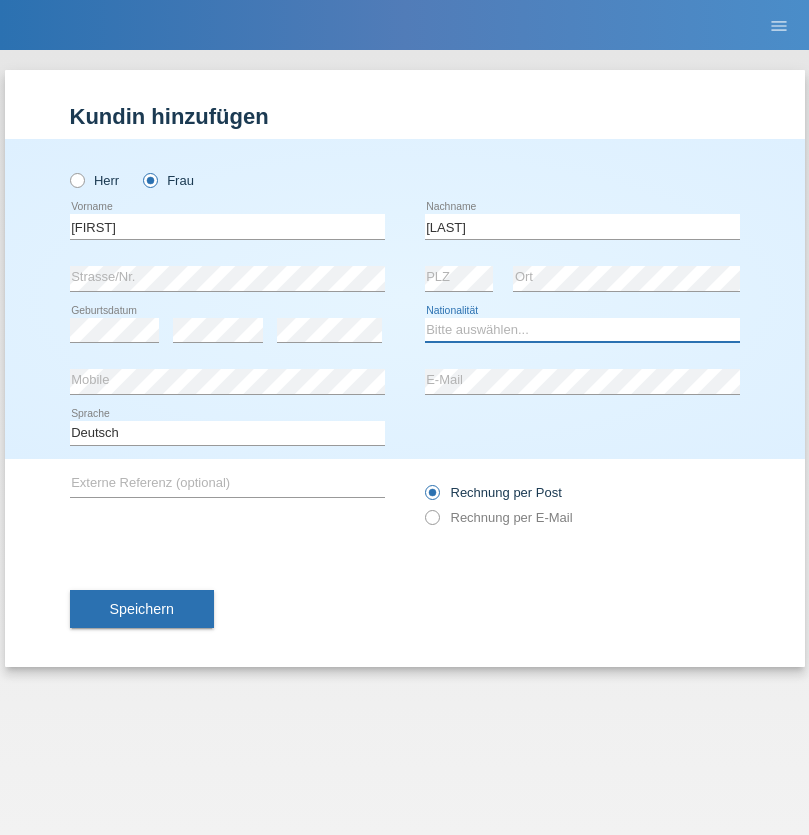 select on "SK" 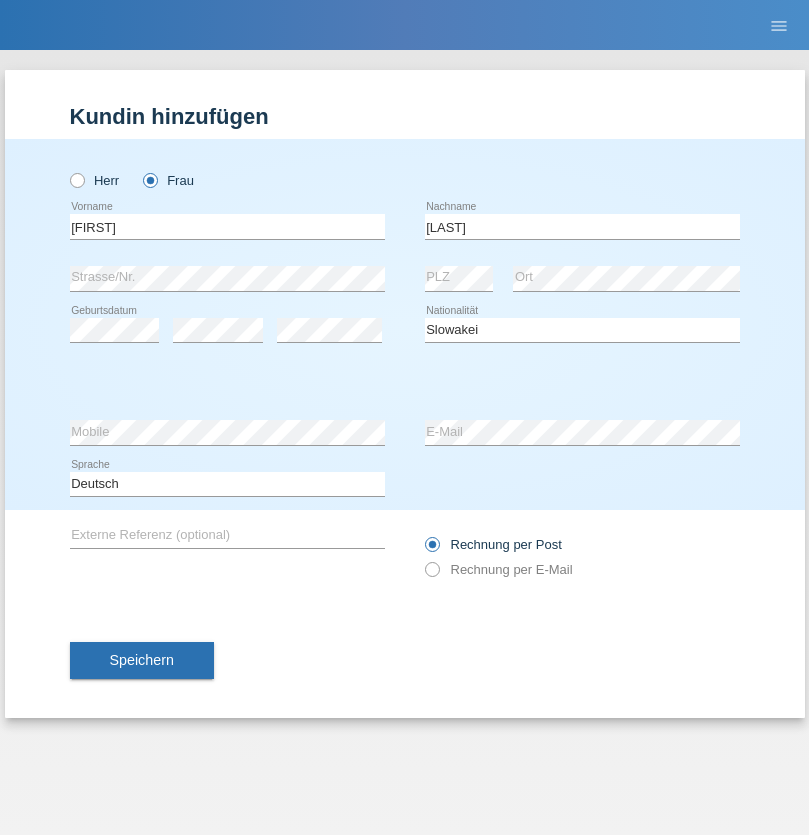select on "C" 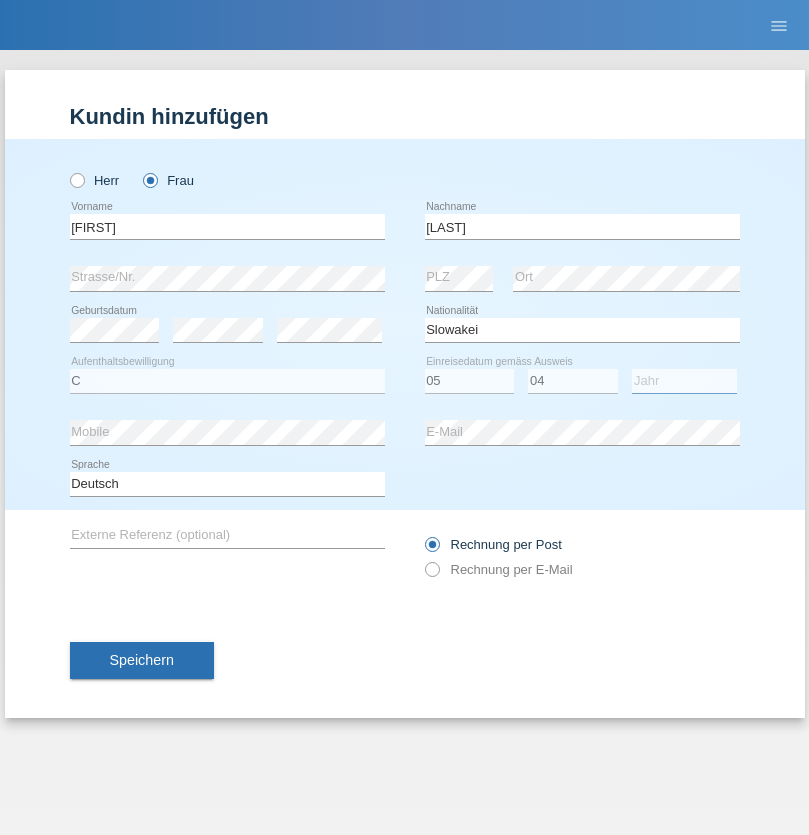 select on "2014" 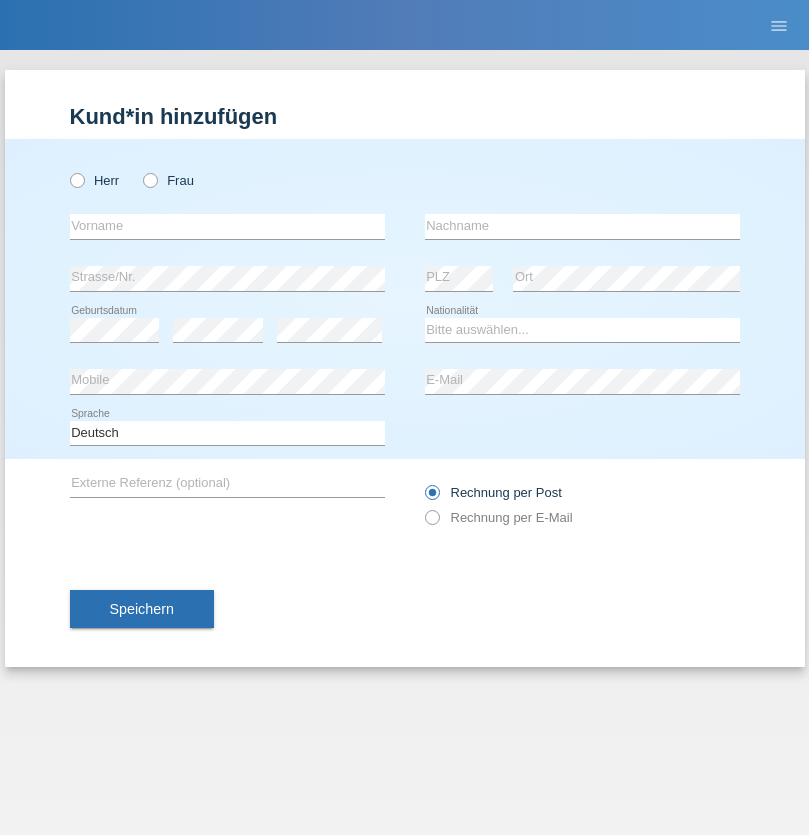 scroll, scrollTop: 0, scrollLeft: 0, axis: both 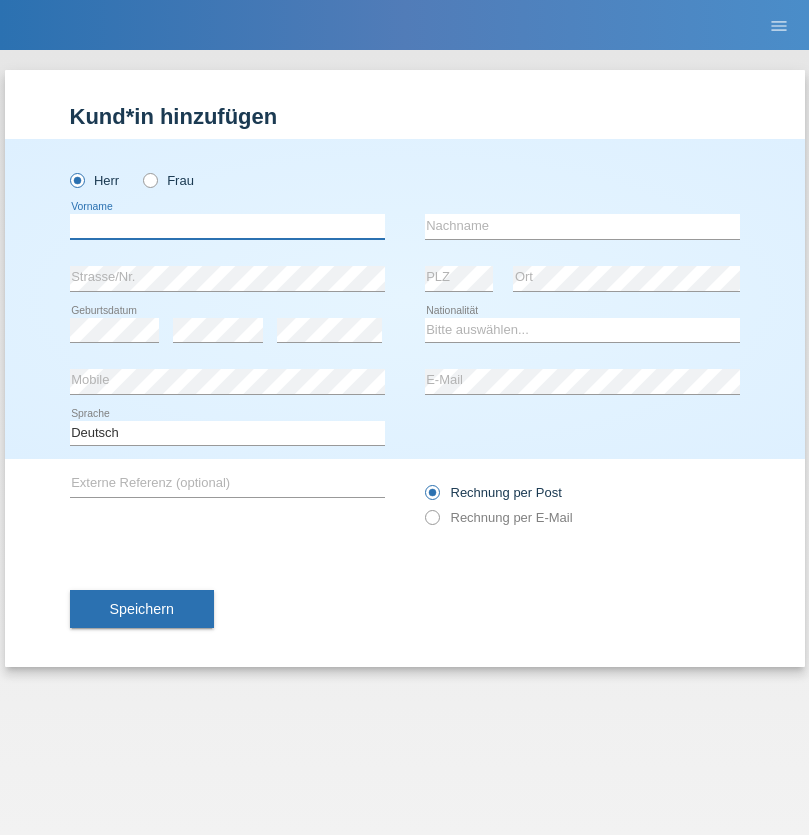 click at bounding box center (227, 226) 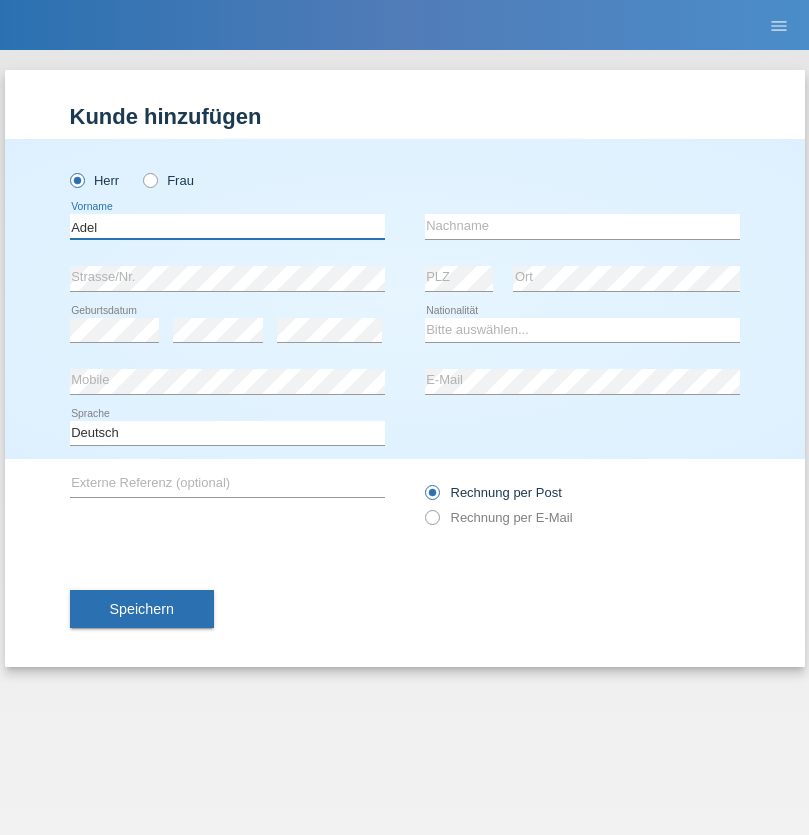 type on "Adel" 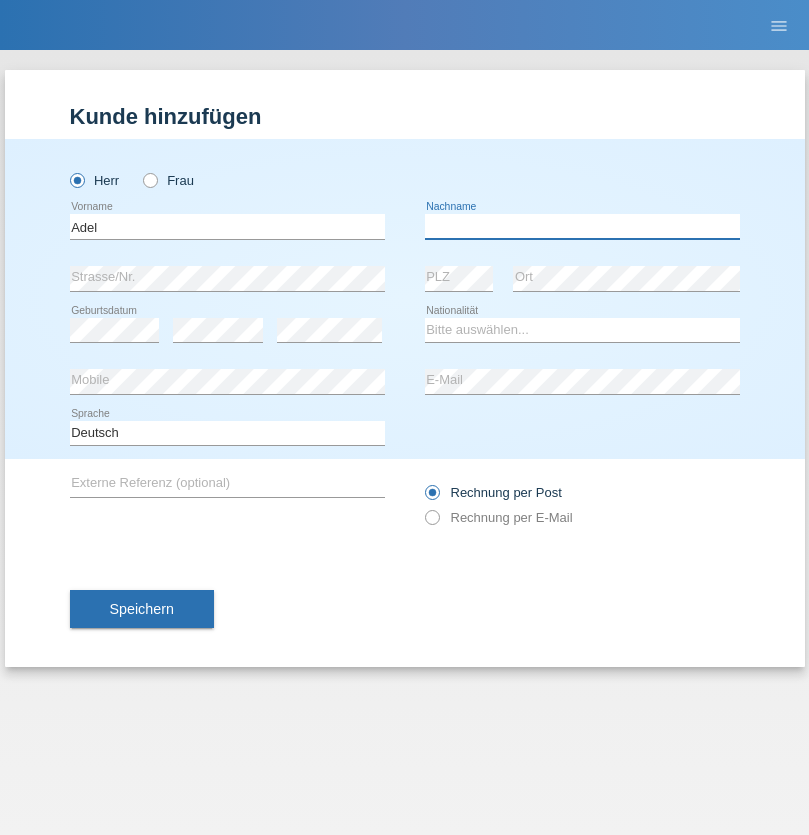 click at bounding box center (582, 226) 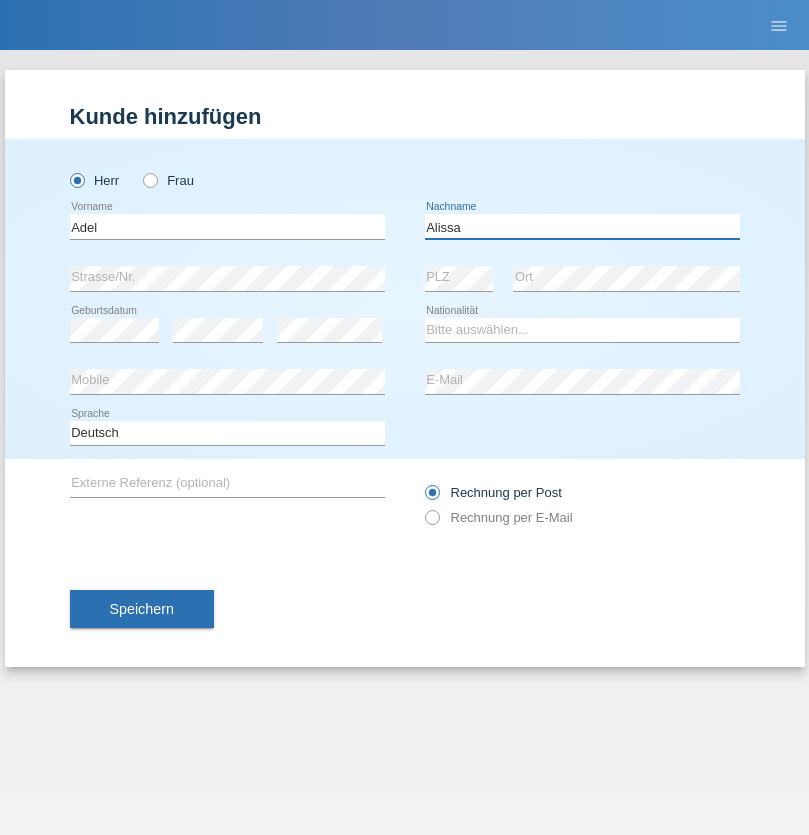 type on "Alissa" 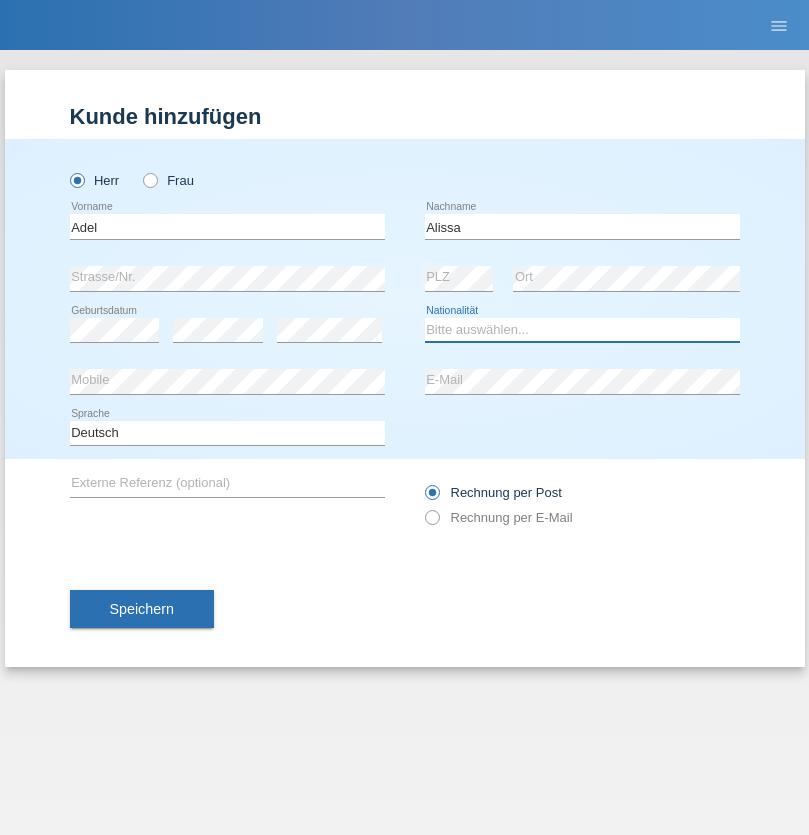 select on "SY" 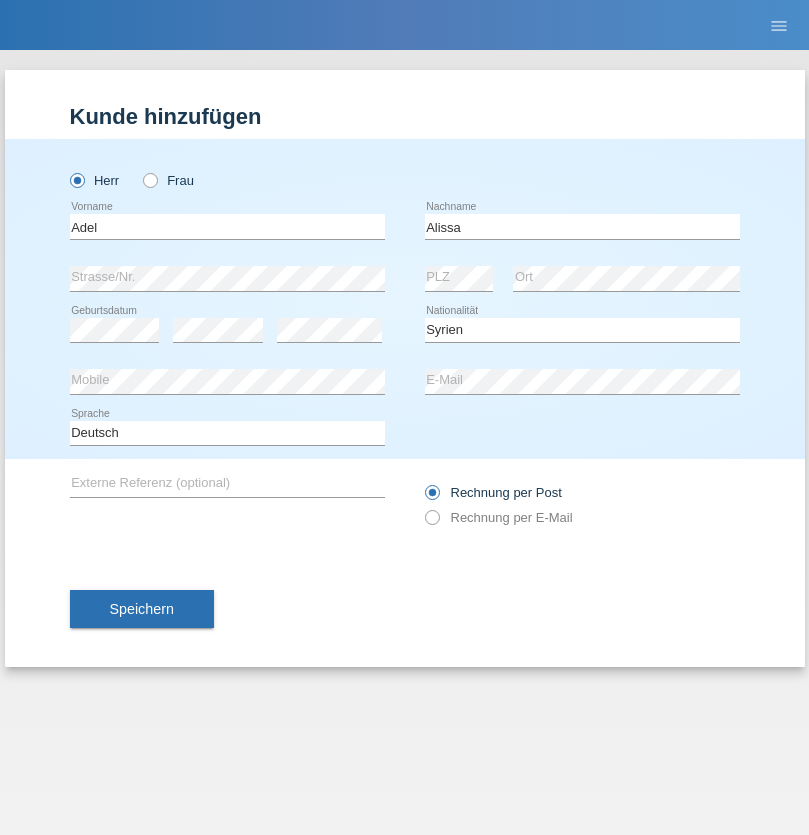 select on "C" 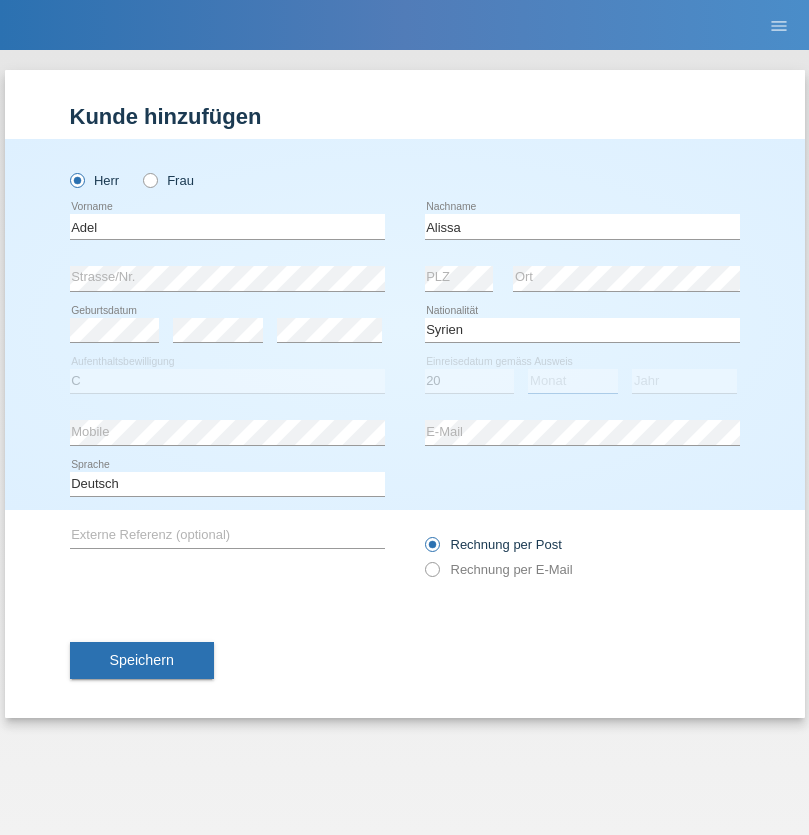 select on "09" 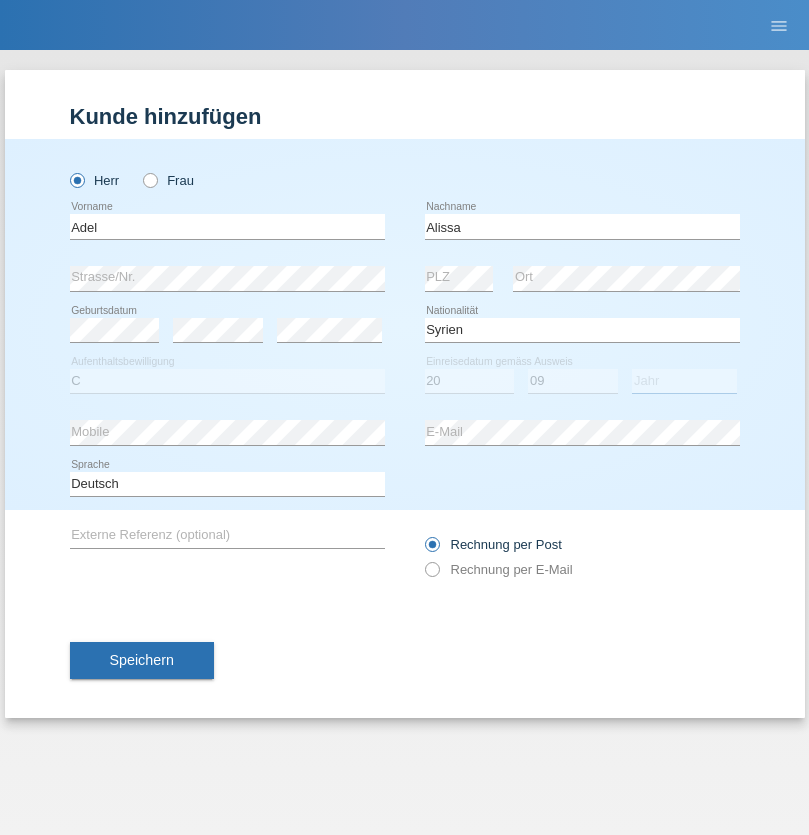 select on "2018" 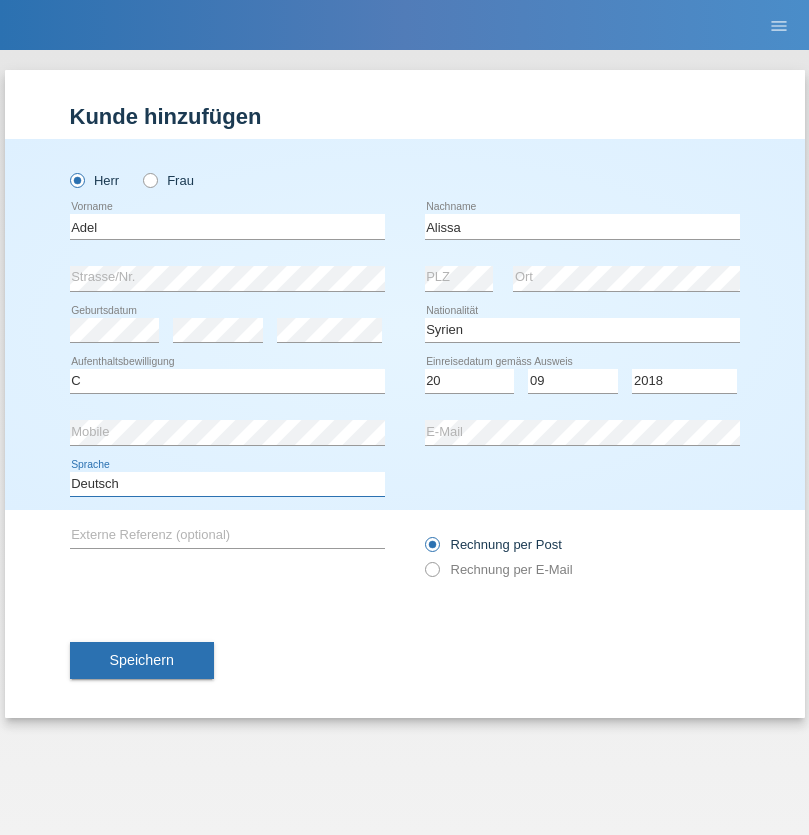 select on "en" 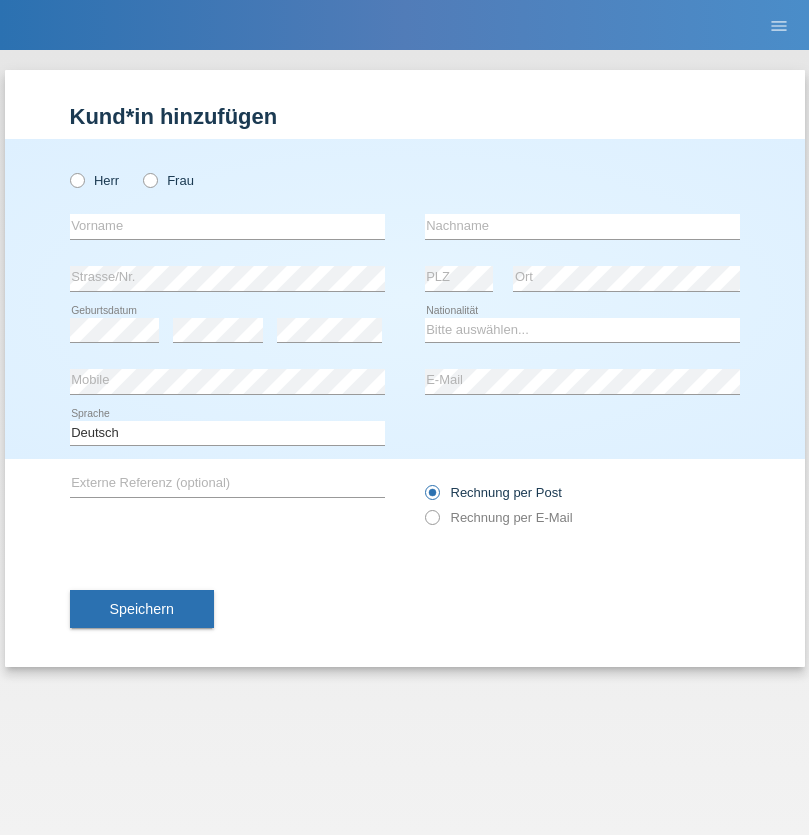 scroll, scrollTop: 0, scrollLeft: 0, axis: both 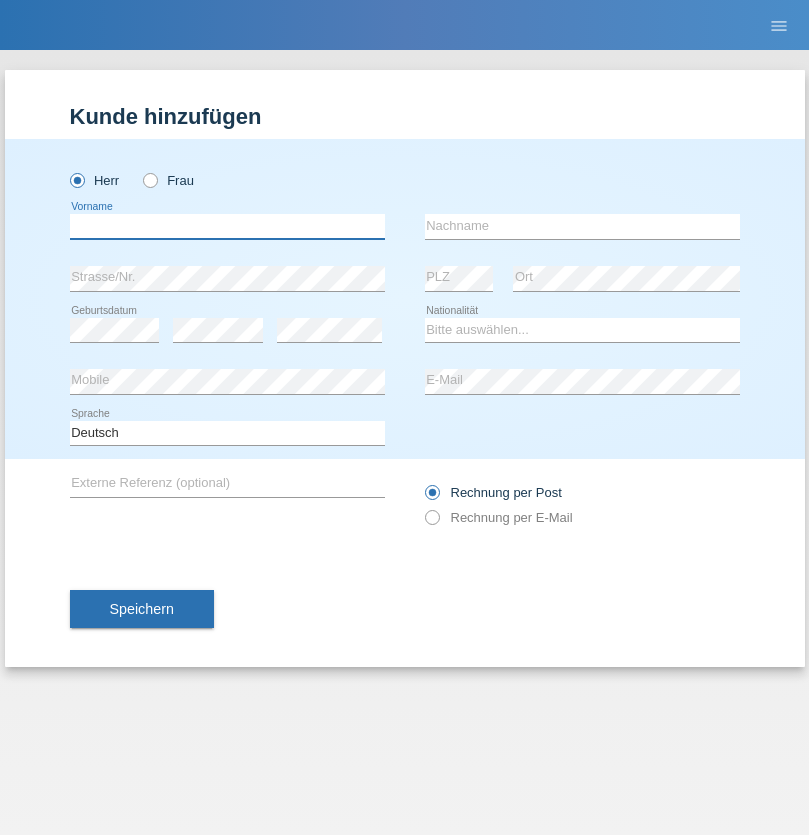 click at bounding box center (227, 226) 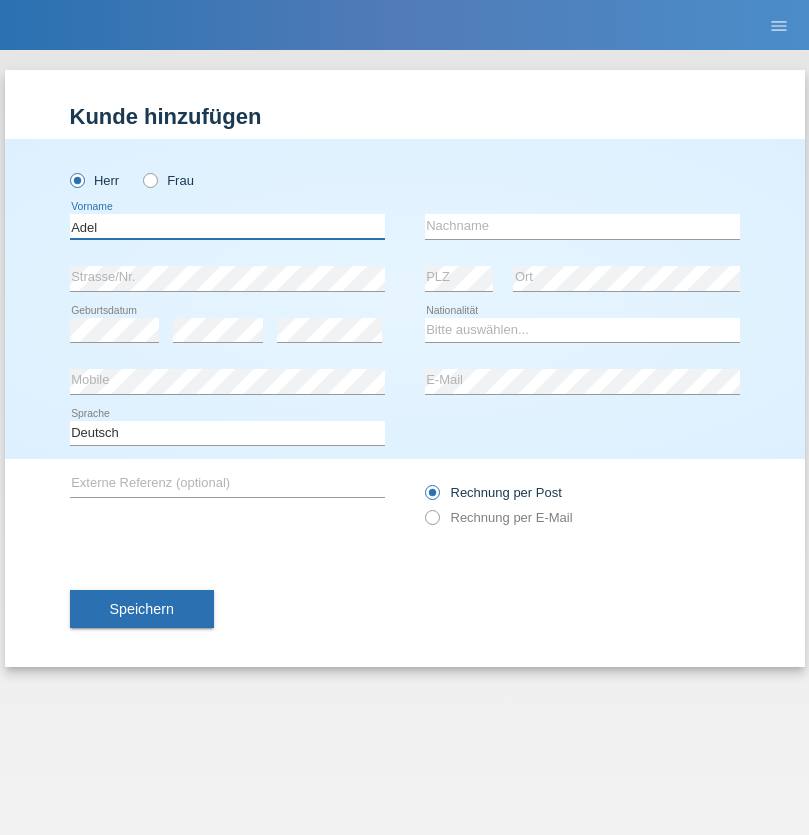 type on "Adel" 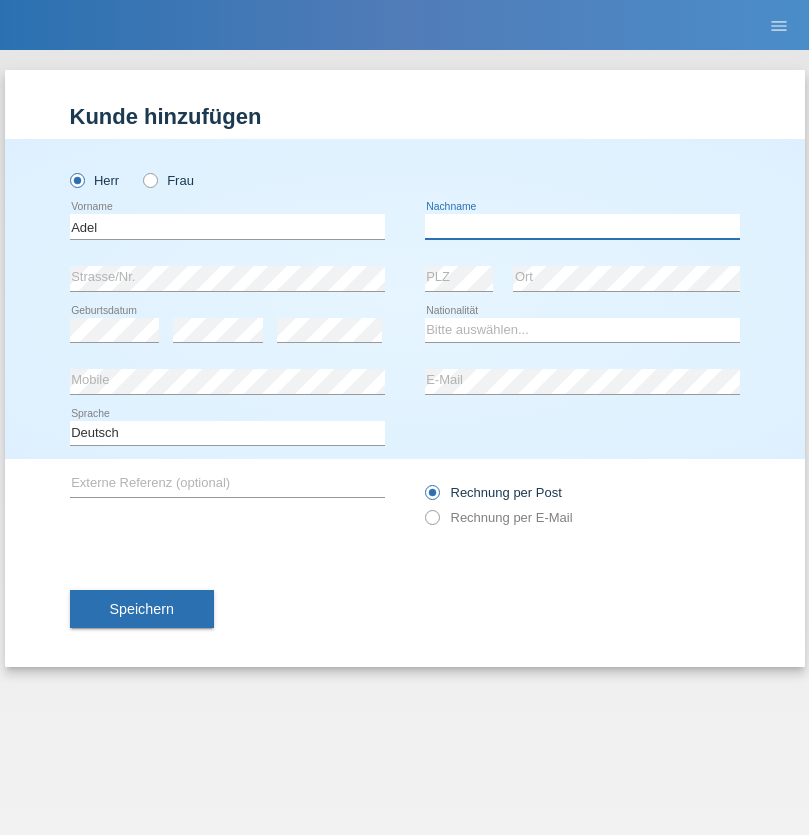 click at bounding box center (582, 226) 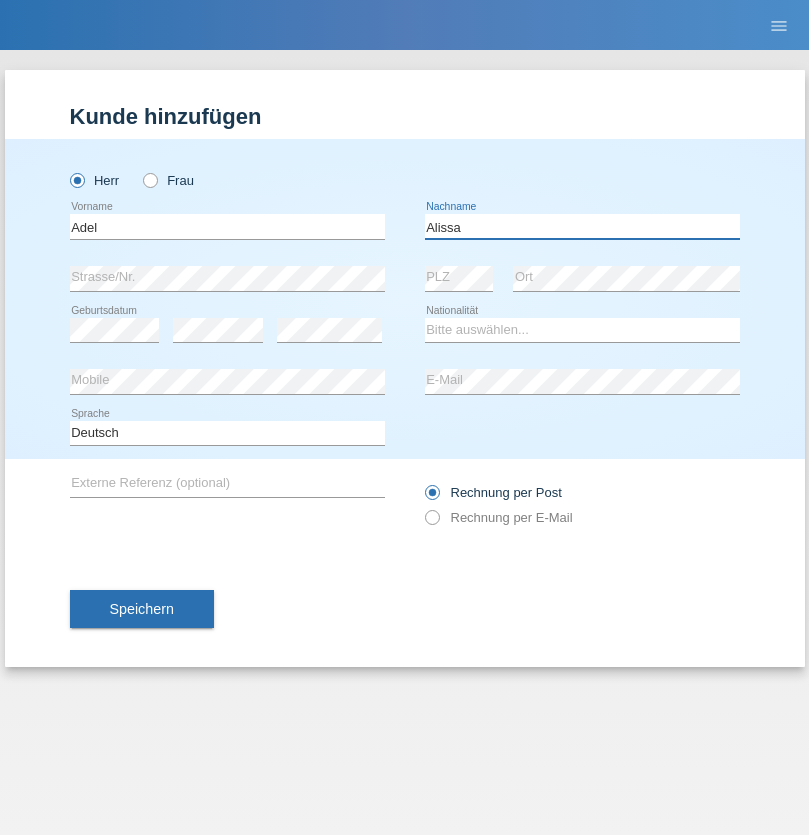 type on "Alissa" 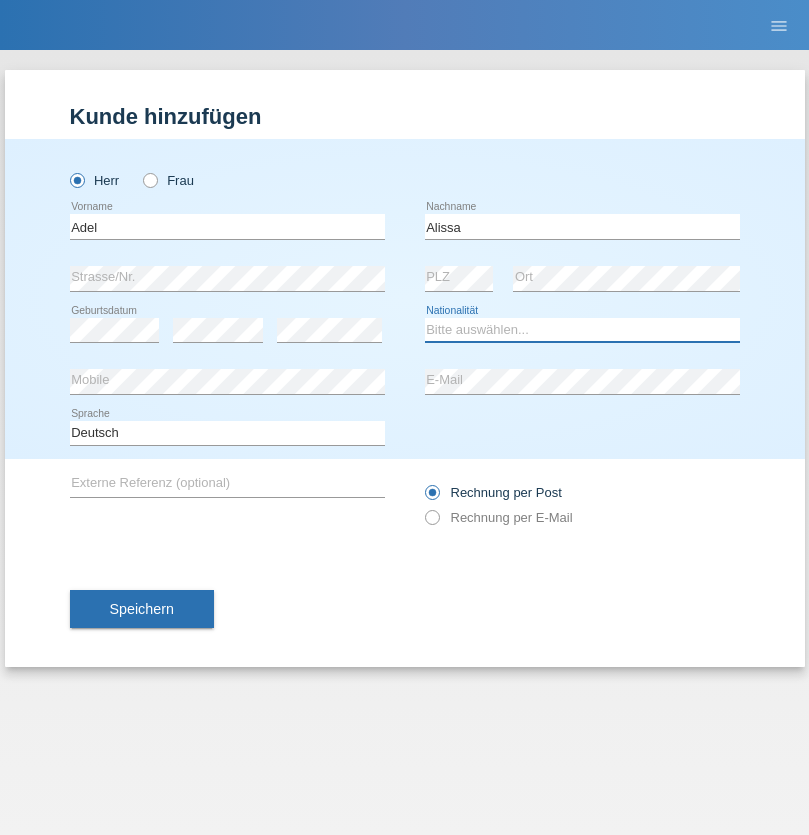 select on "SY" 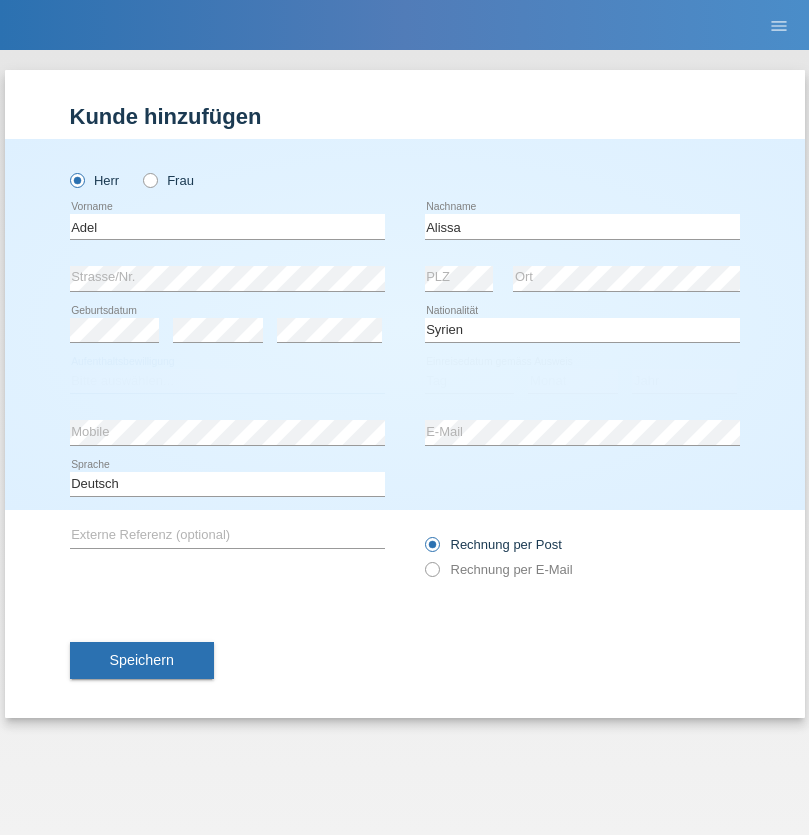 select on "C" 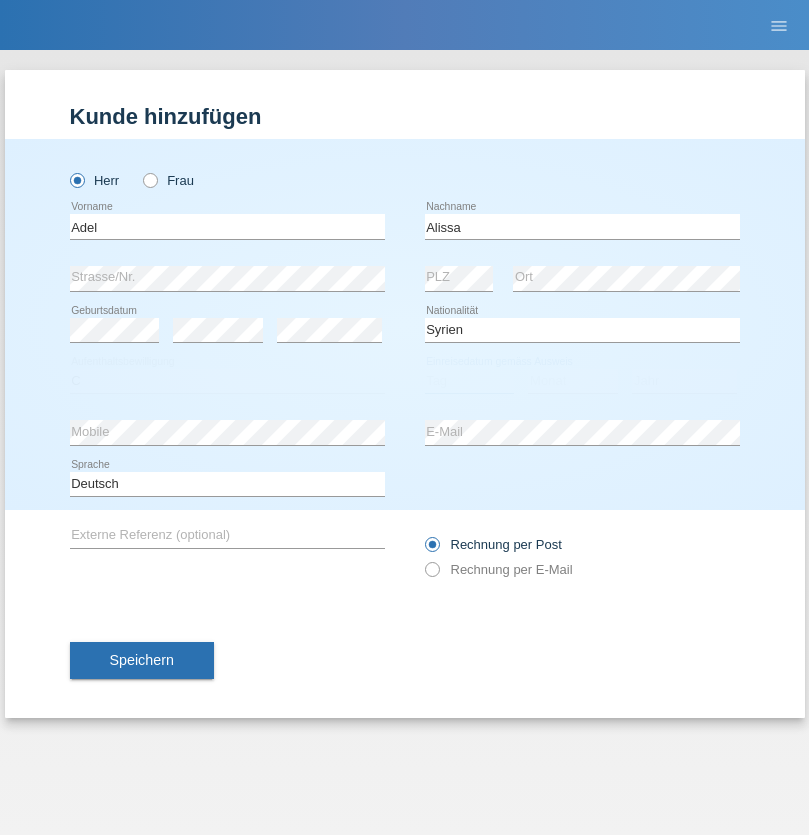 select on "20" 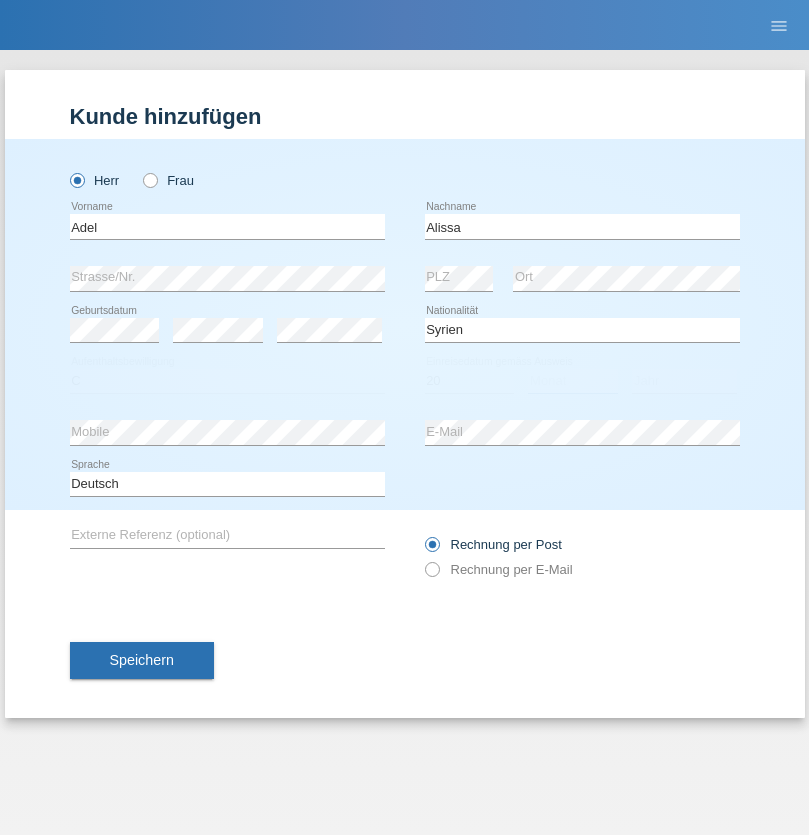 select on "09" 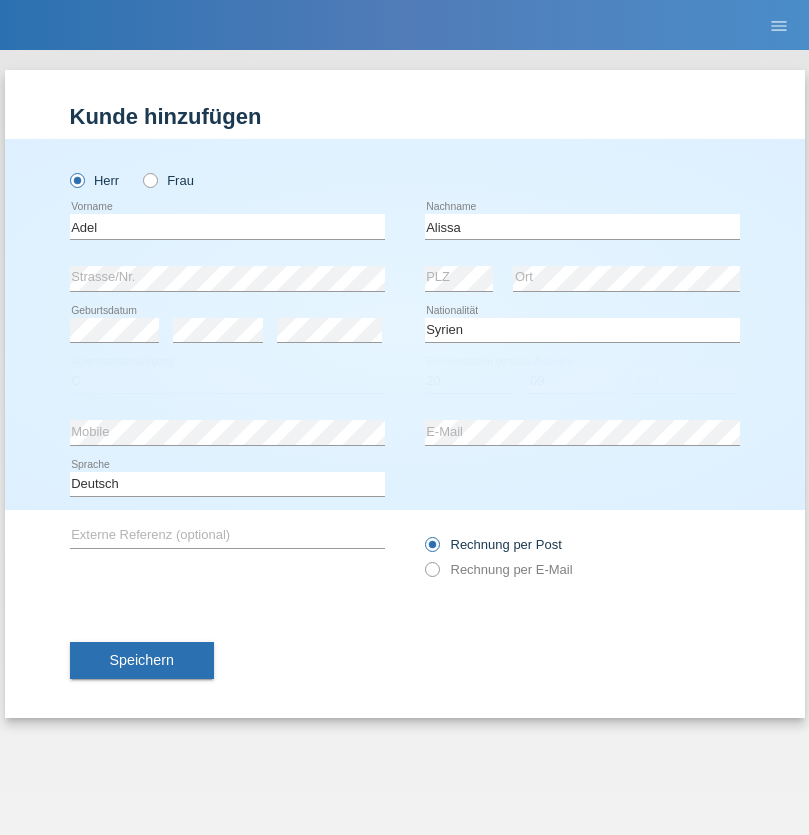 select on "2018" 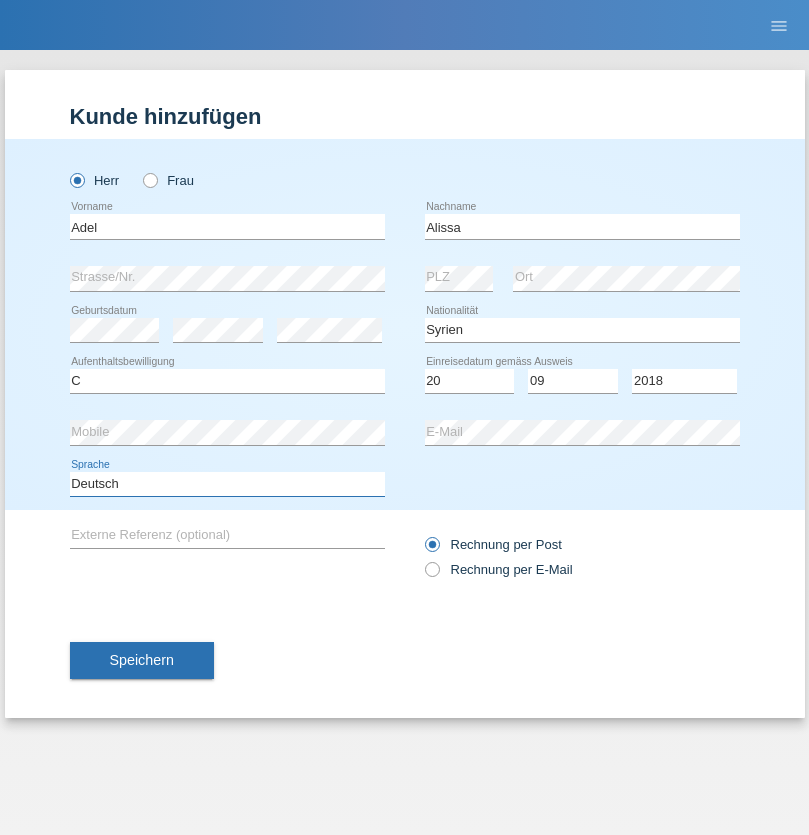 select on "en" 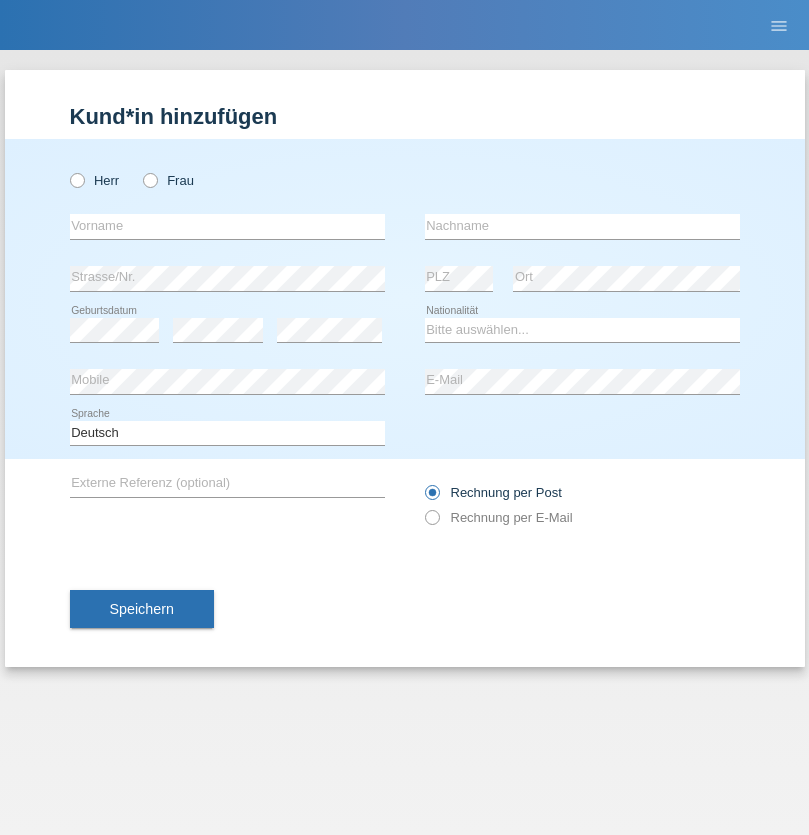scroll, scrollTop: 0, scrollLeft: 0, axis: both 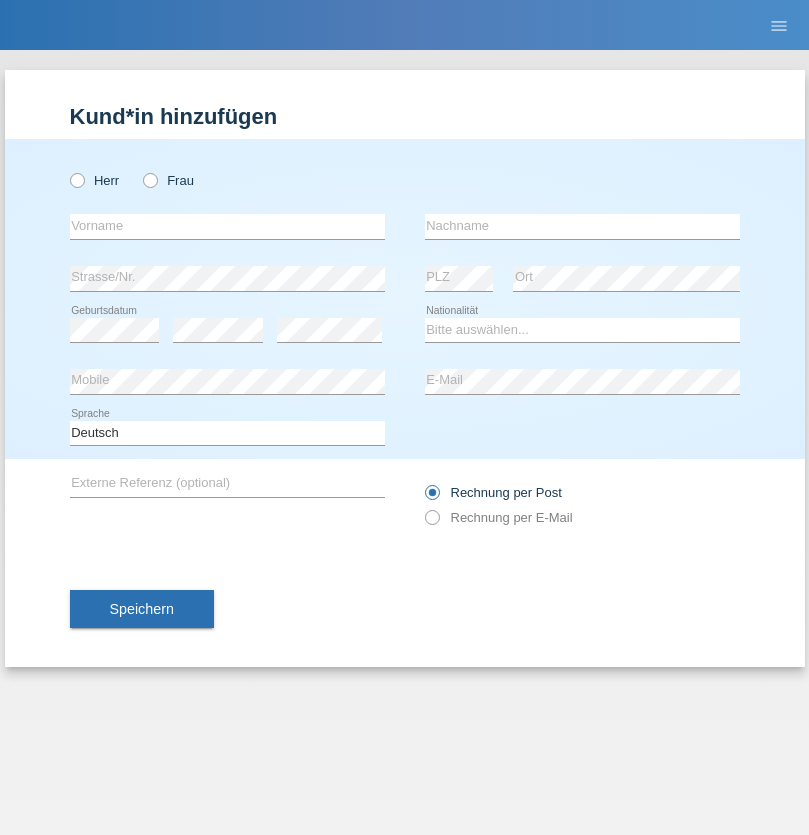 radio on "true" 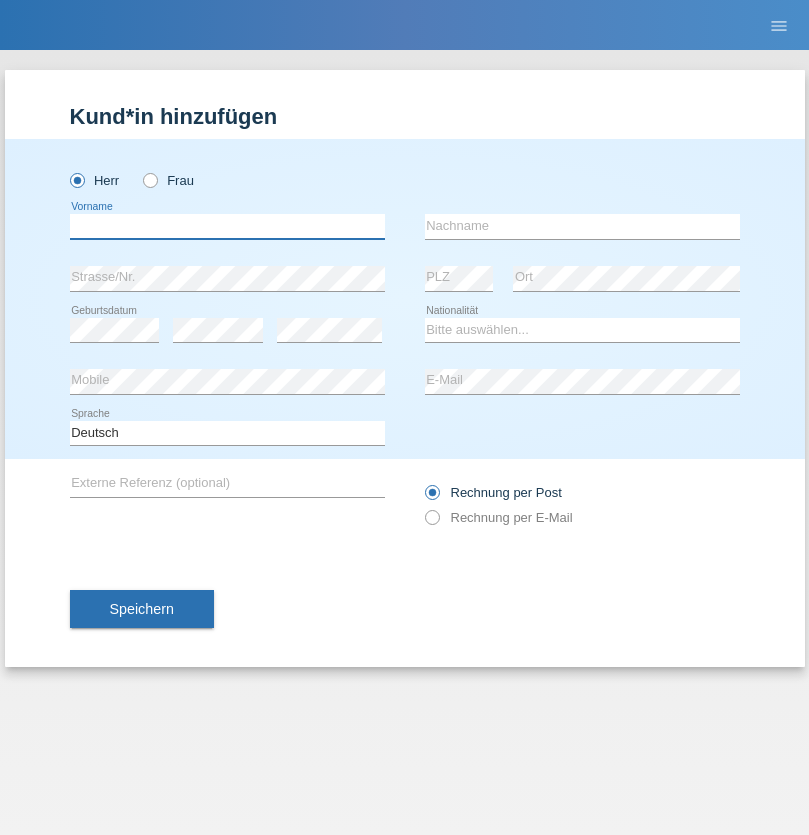 click at bounding box center [227, 226] 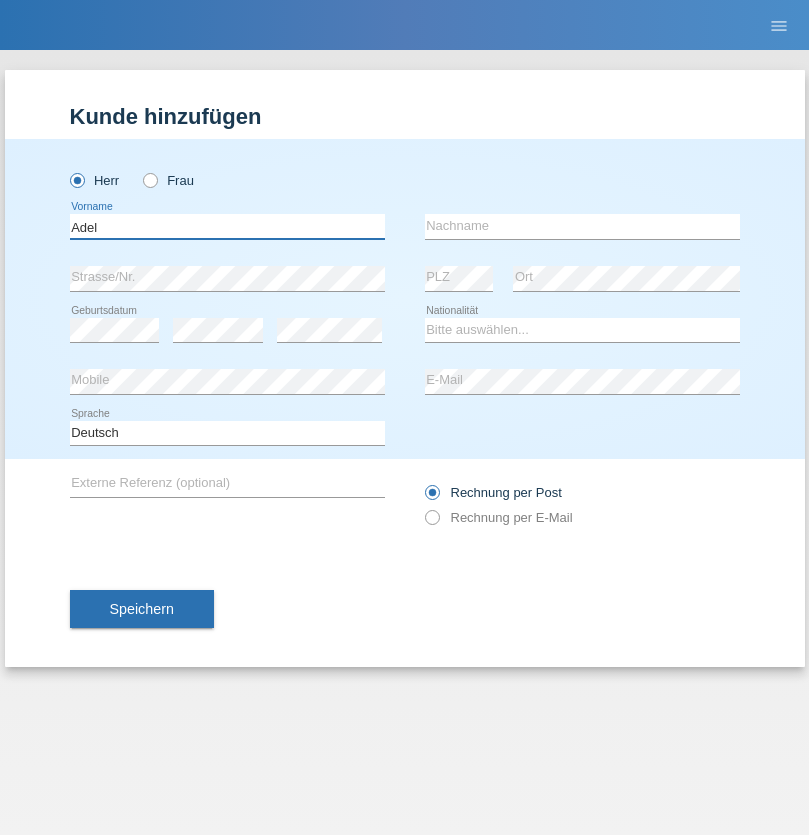 type on "Adel" 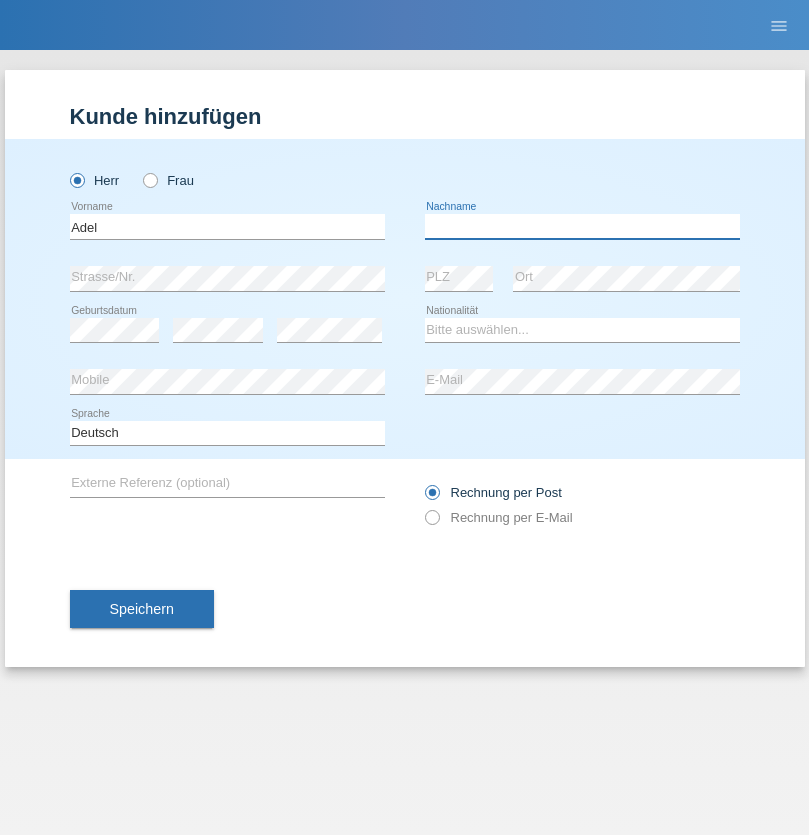 click at bounding box center [582, 226] 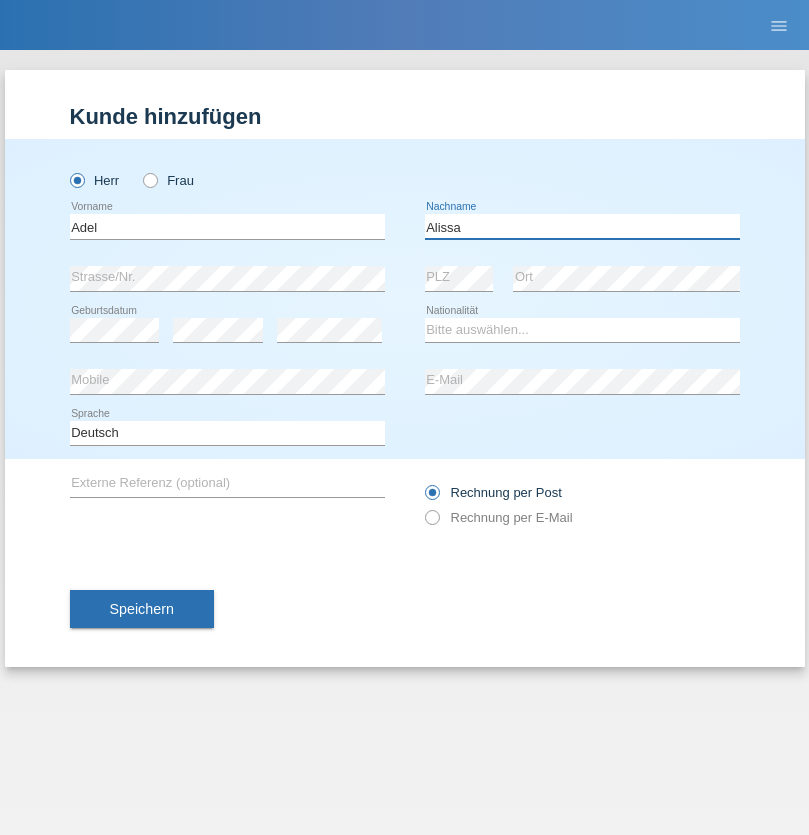 type on "Alissa" 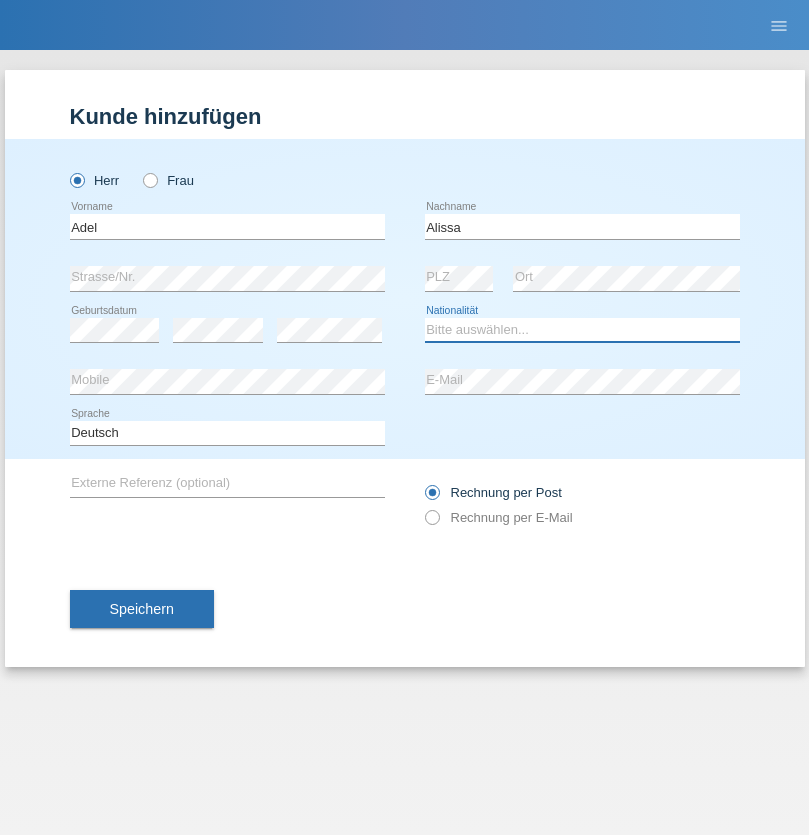 select on "SY" 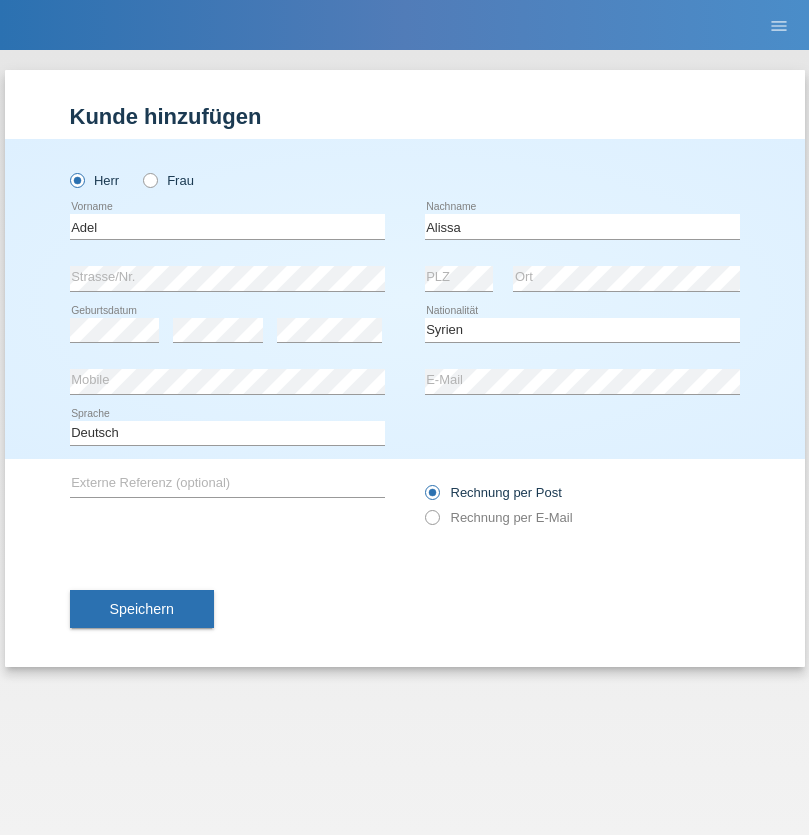 select on "C" 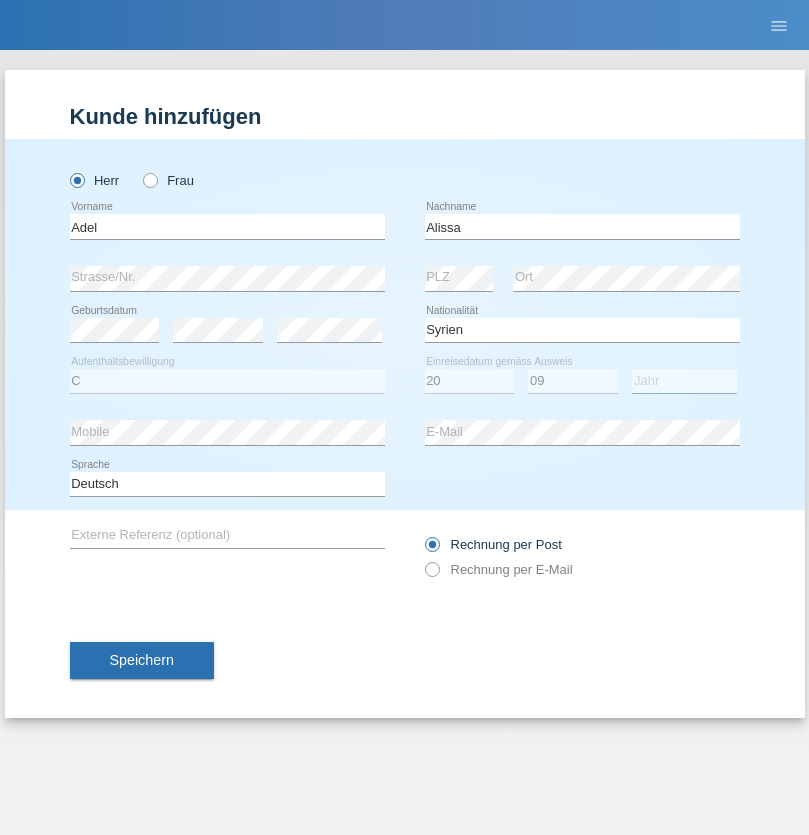 select on "2018" 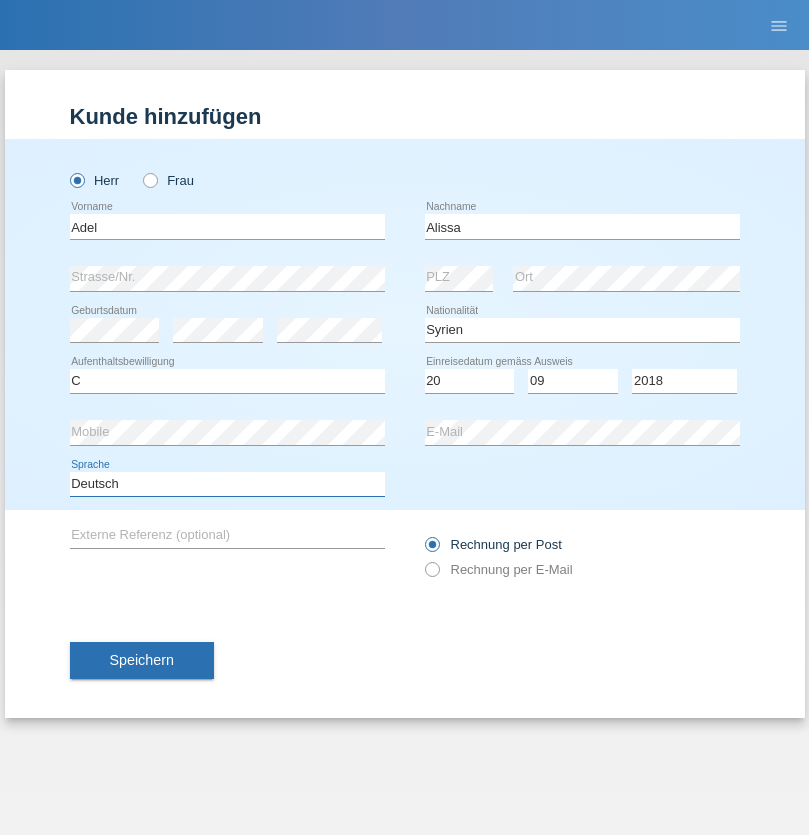 select on "en" 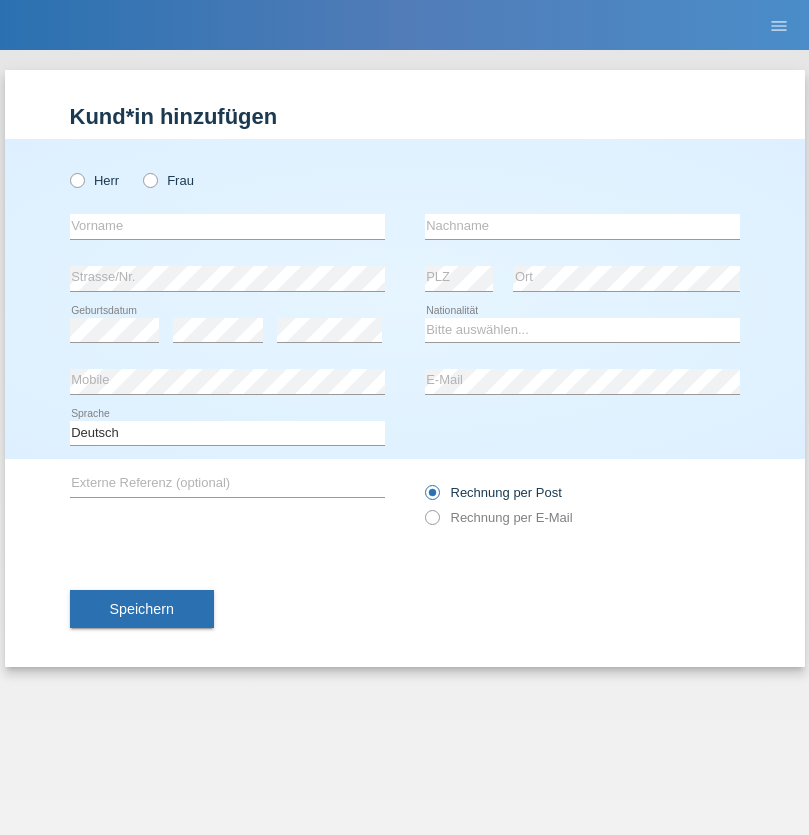 scroll, scrollTop: 0, scrollLeft: 0, axis: both 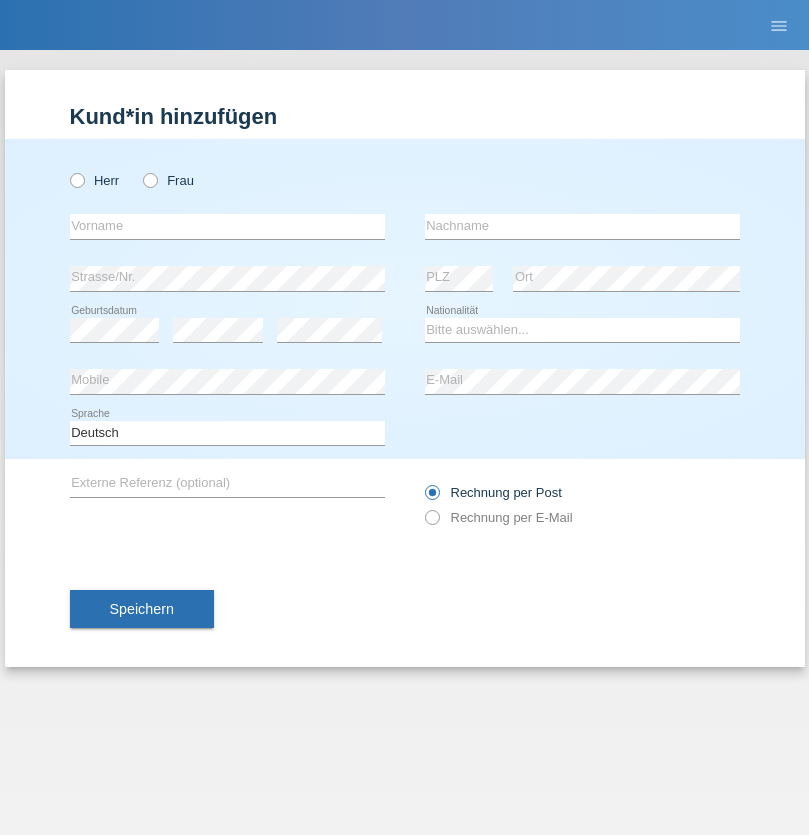 radio on "true" 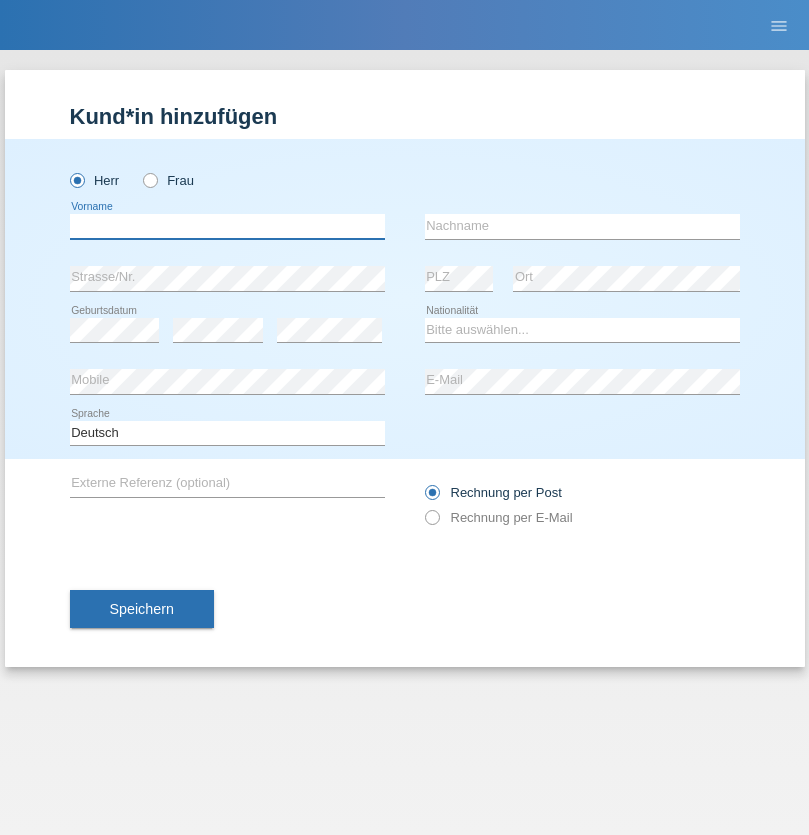 click at bounding box center (227, 226) 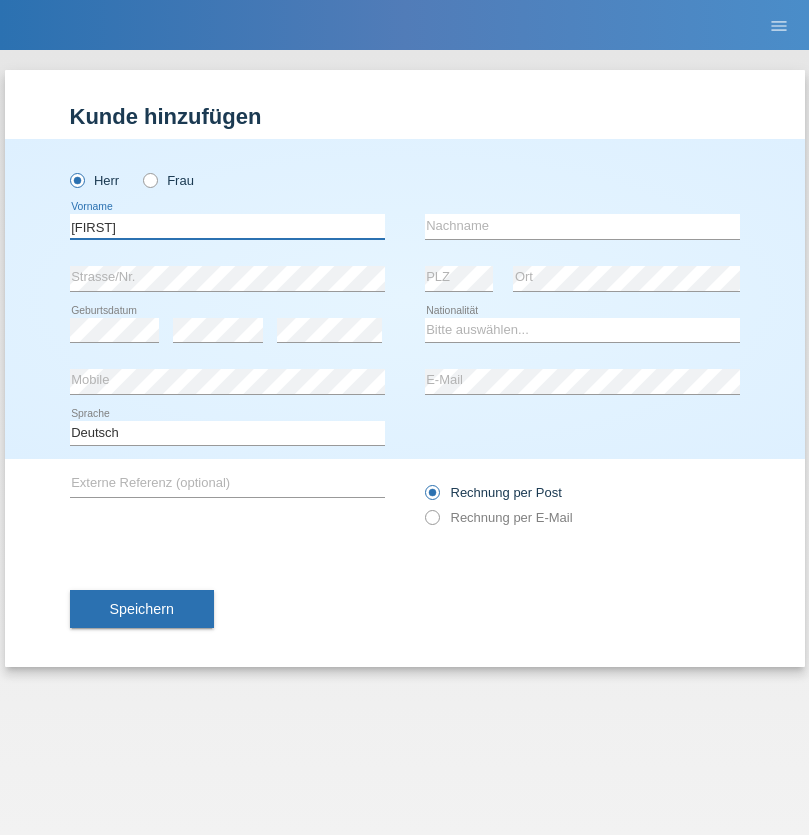 type on "[NAME]" 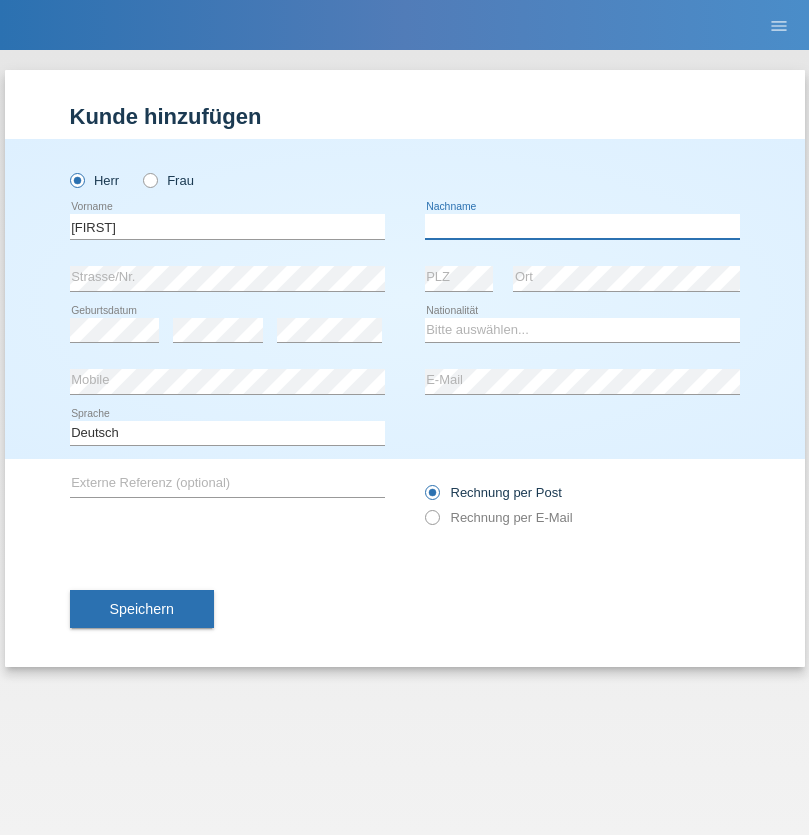 click at bounding box center (582, 226) 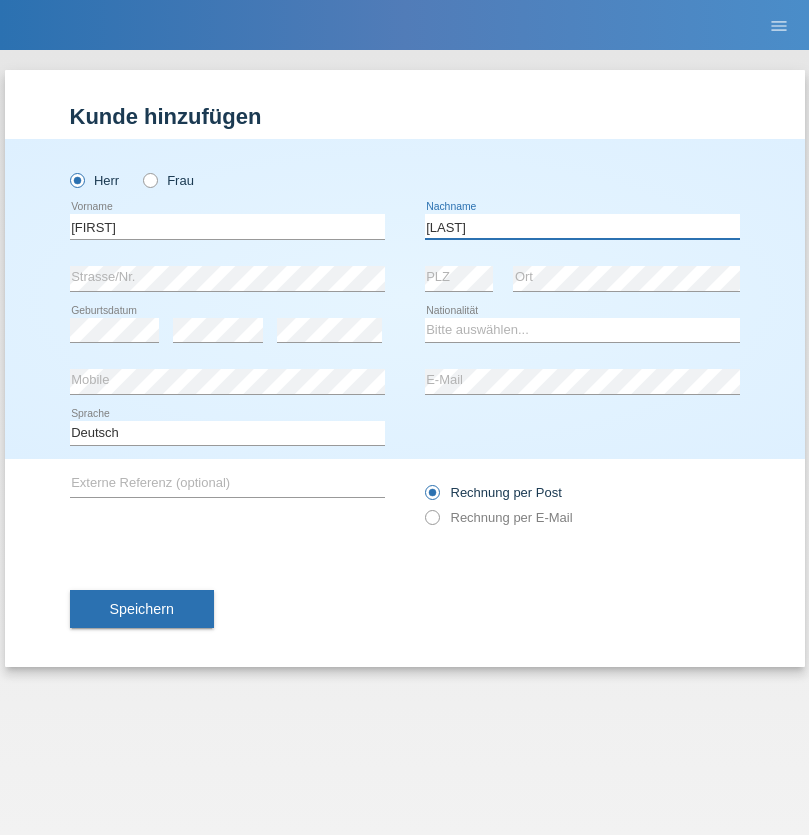 type on "[NAME]" 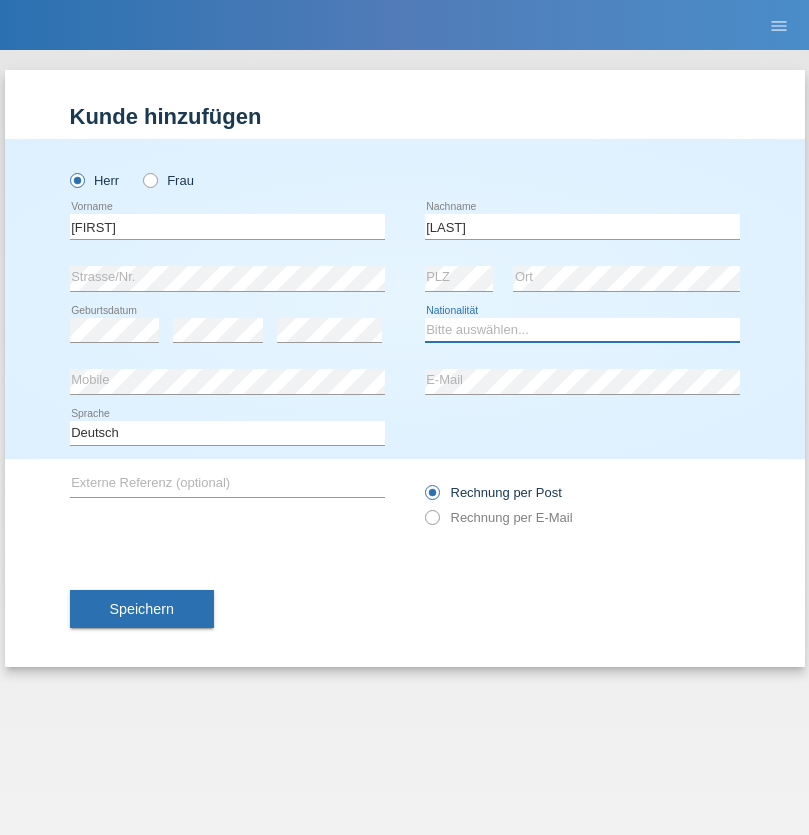 select on "OM" 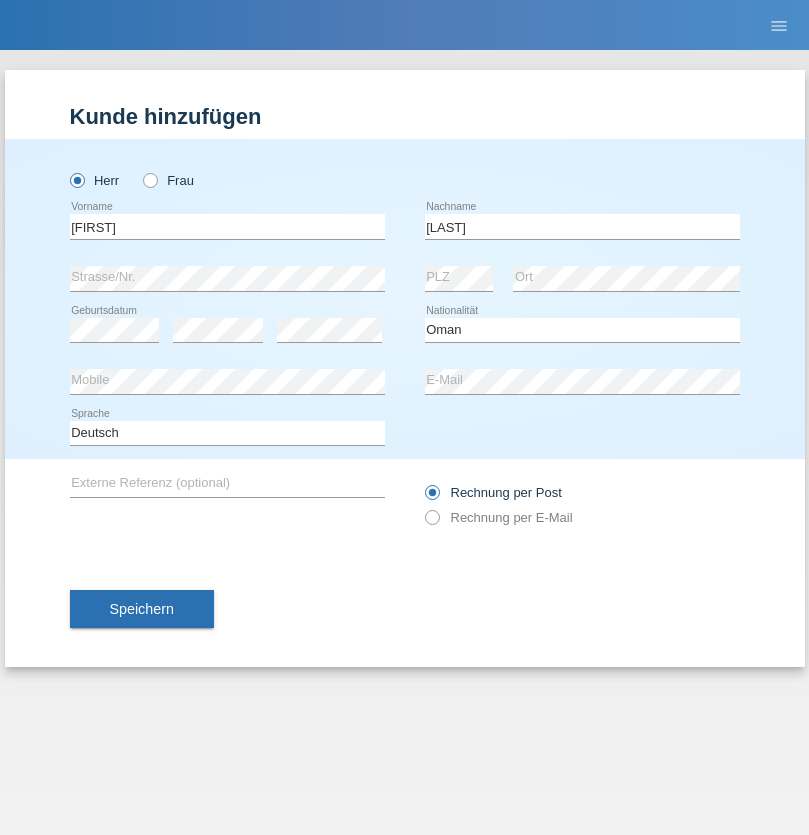 select on "C" 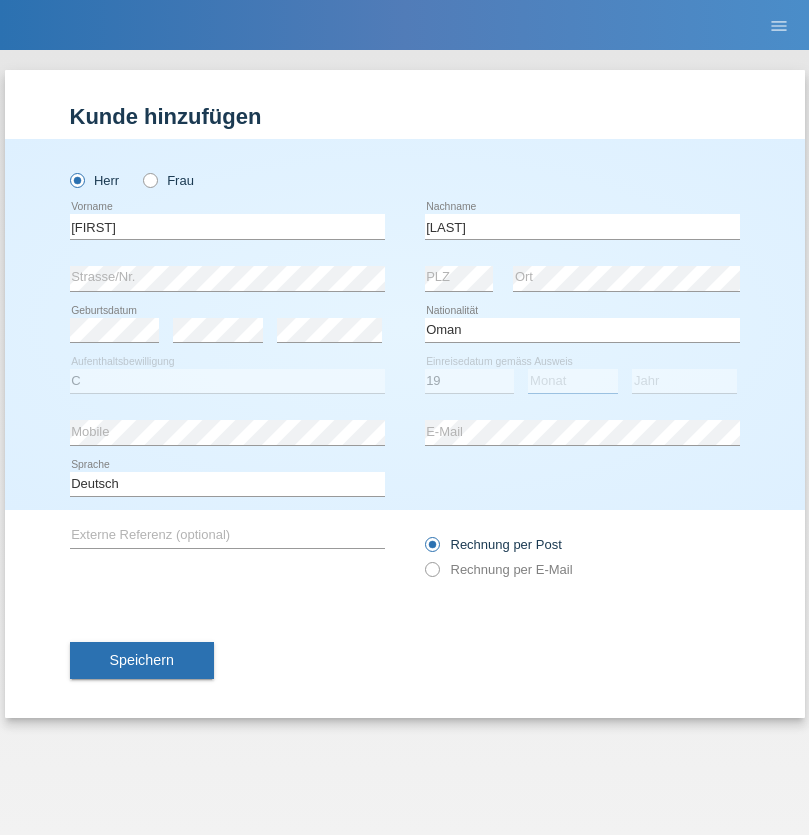 select on "01" 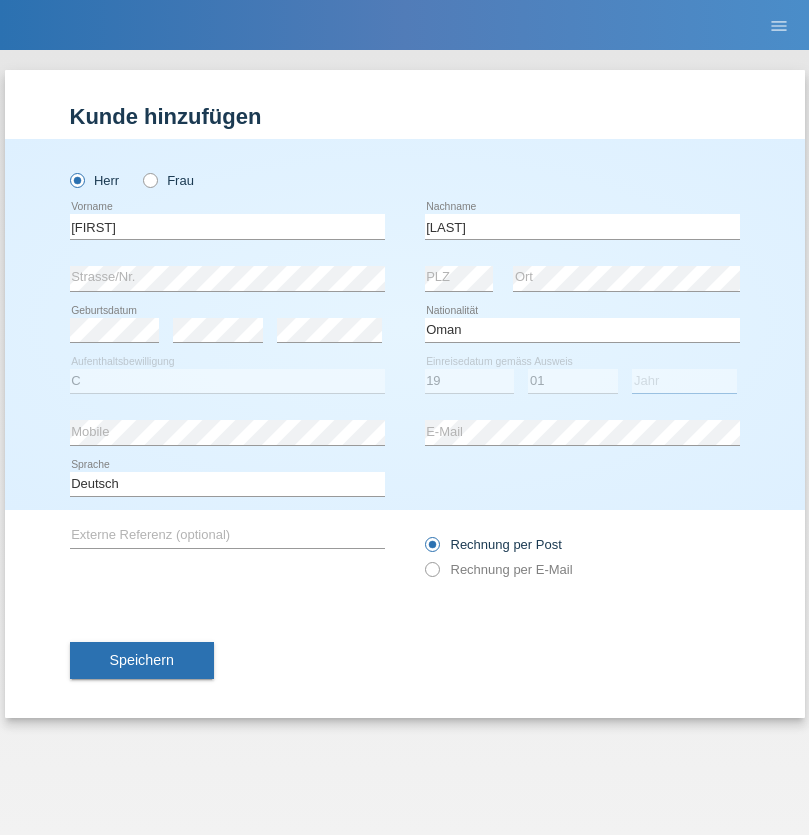 select on "2017" 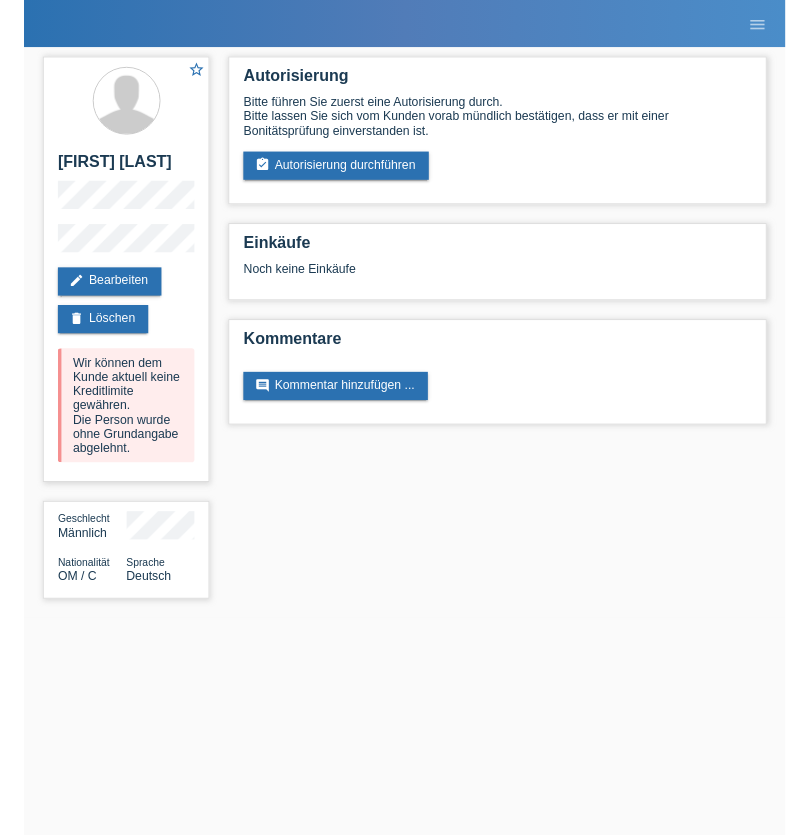 scroll, scrollTop: 0, scrollLeft: 0, axis: both 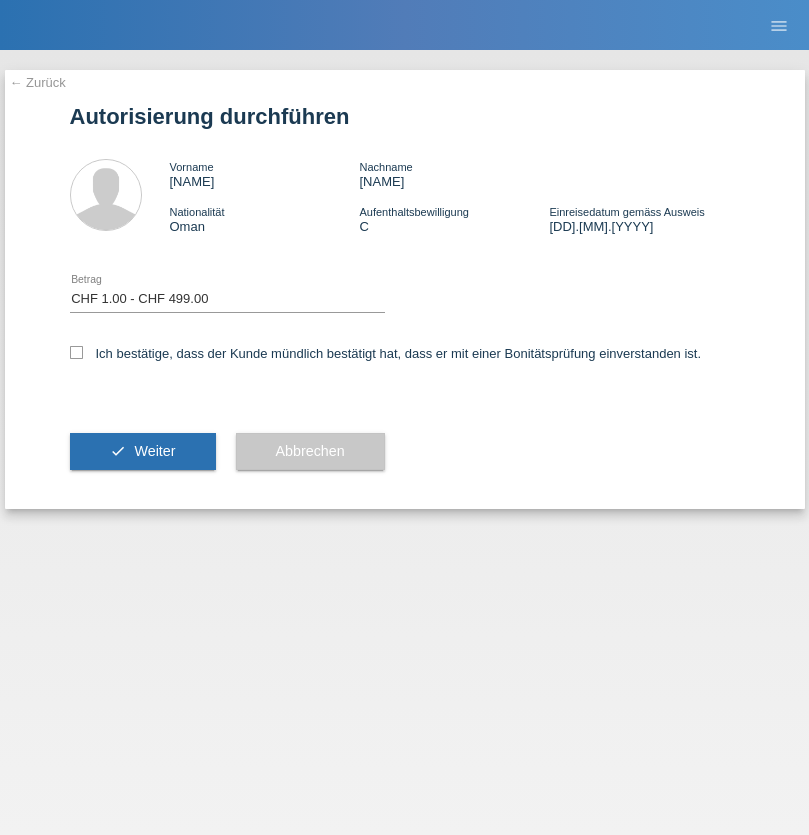 select on "1" 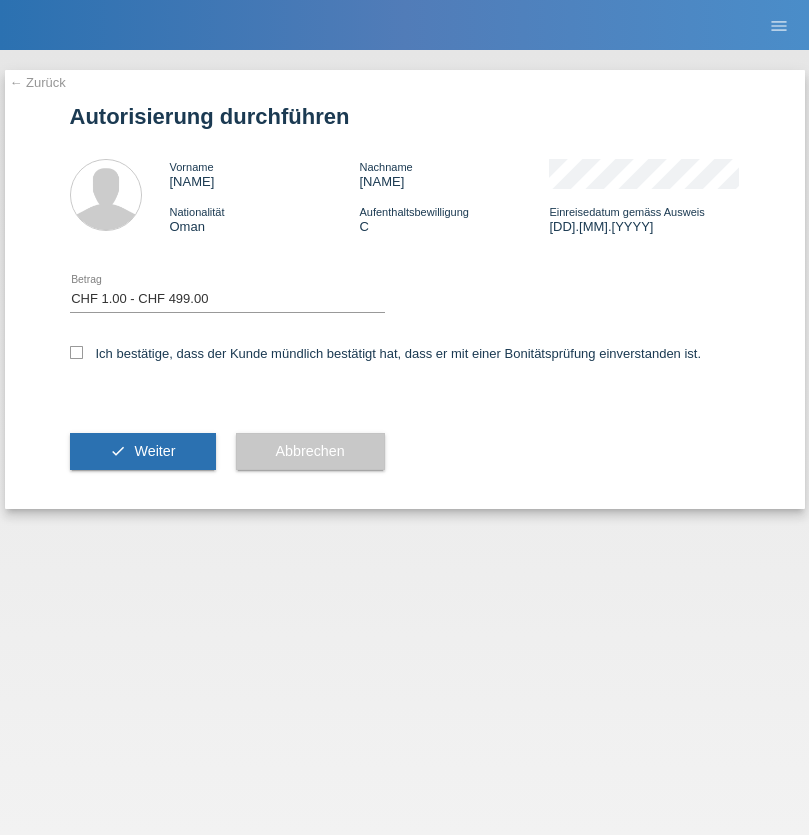 checkbox on "true" 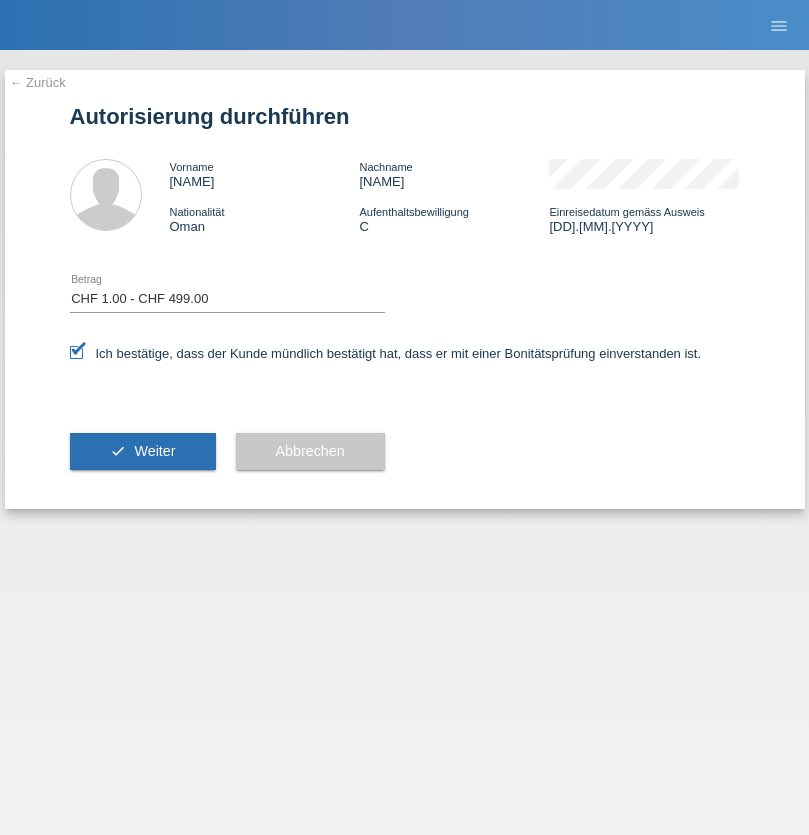 scroll, scrollTop: 0, scrollLeft: 0, axis: both 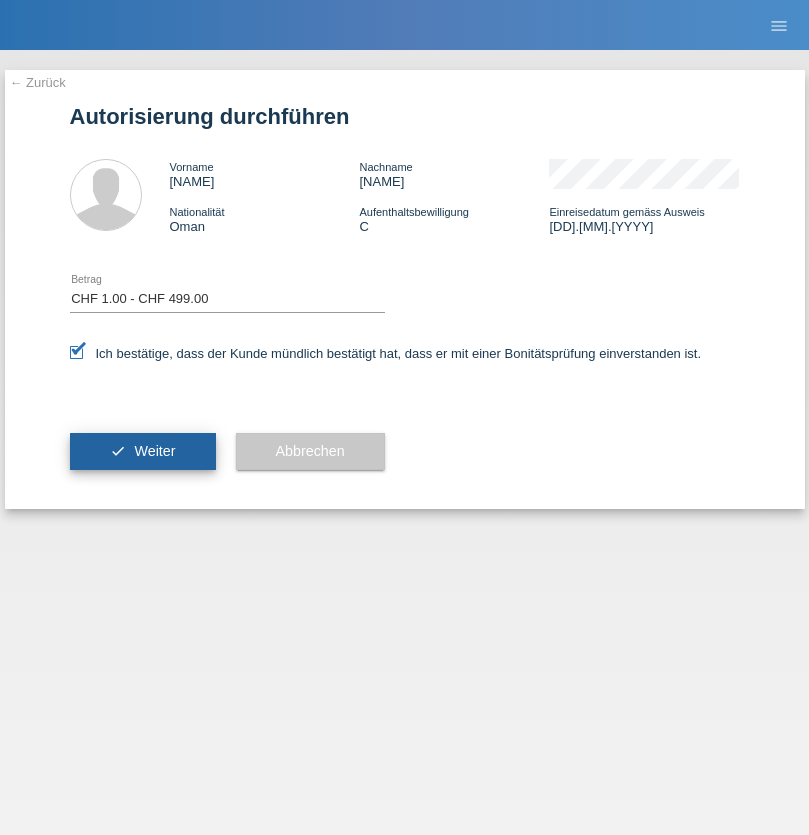 click on "Weiter" at bounding box center [154, 451] 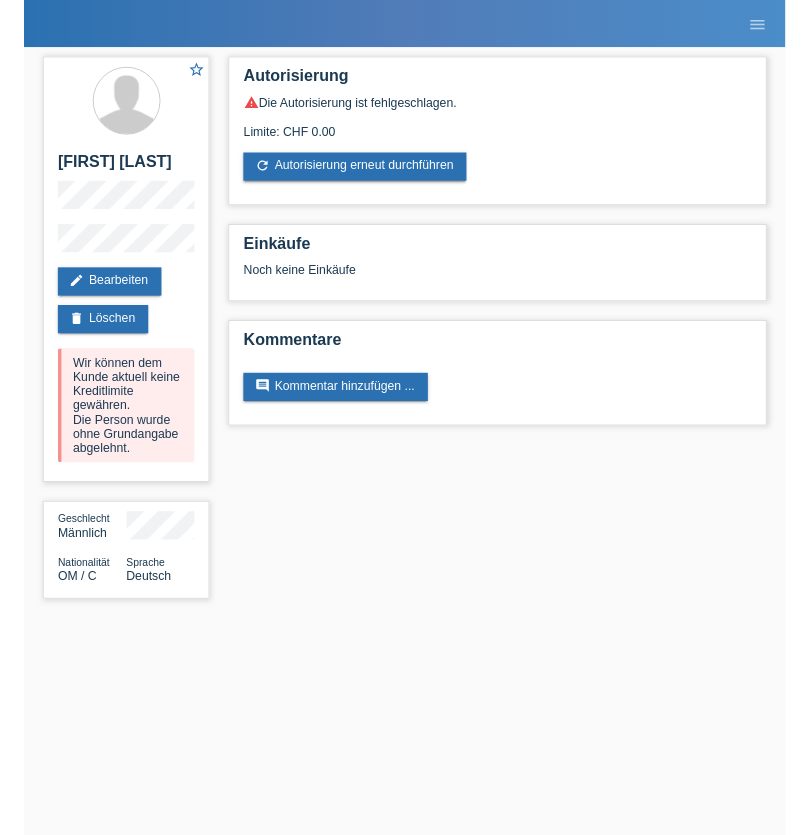 scroll, scrollTop: 0, scrollLeft: 0, axis: both 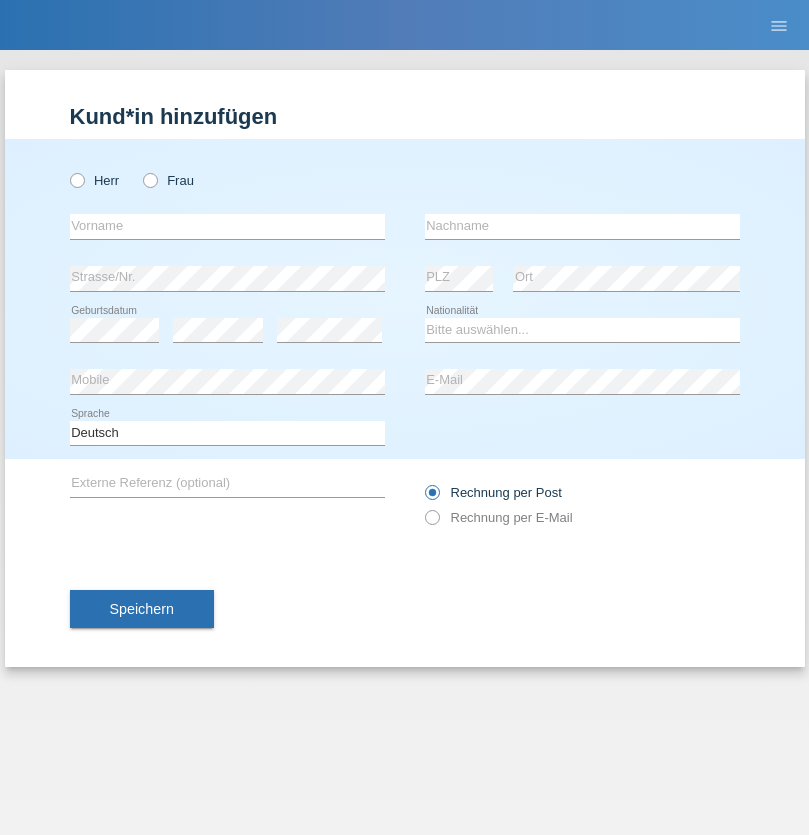 radio on "true" 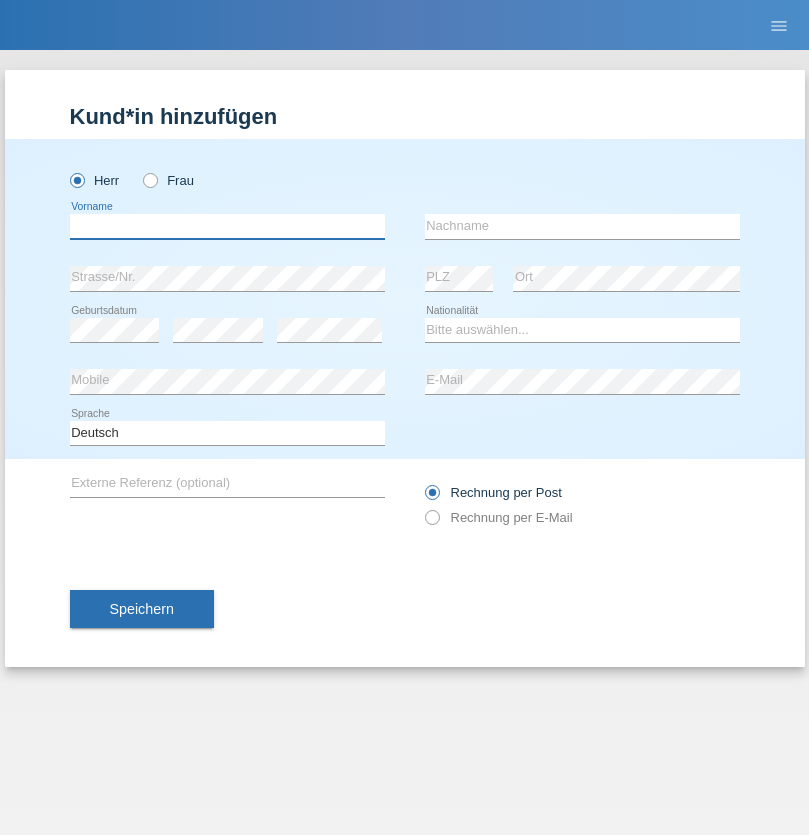 click at bounding box center (227, 226) 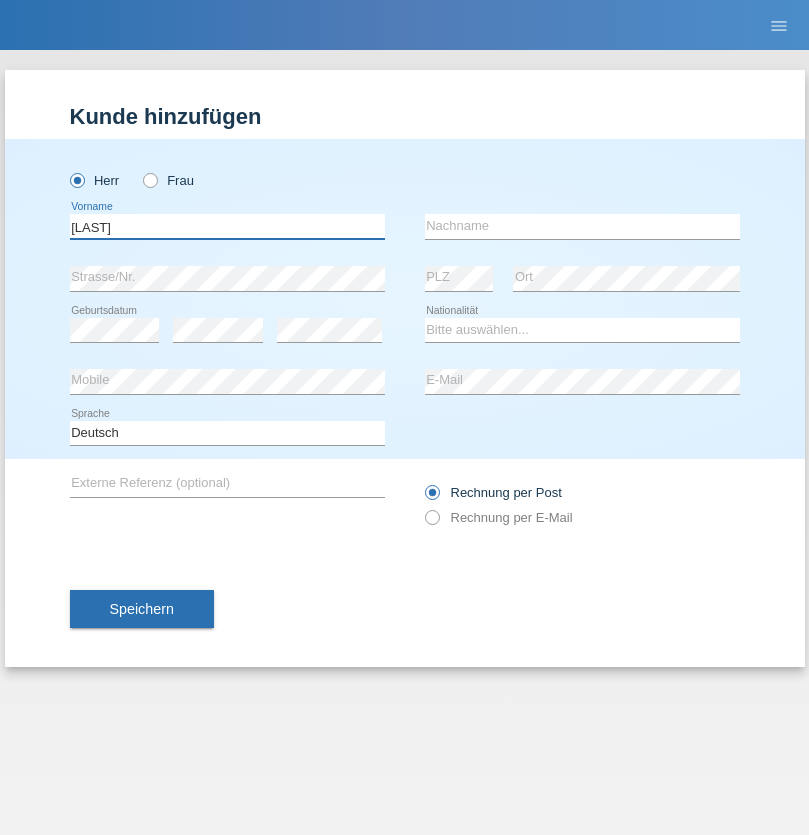 type on "[FIRST]" 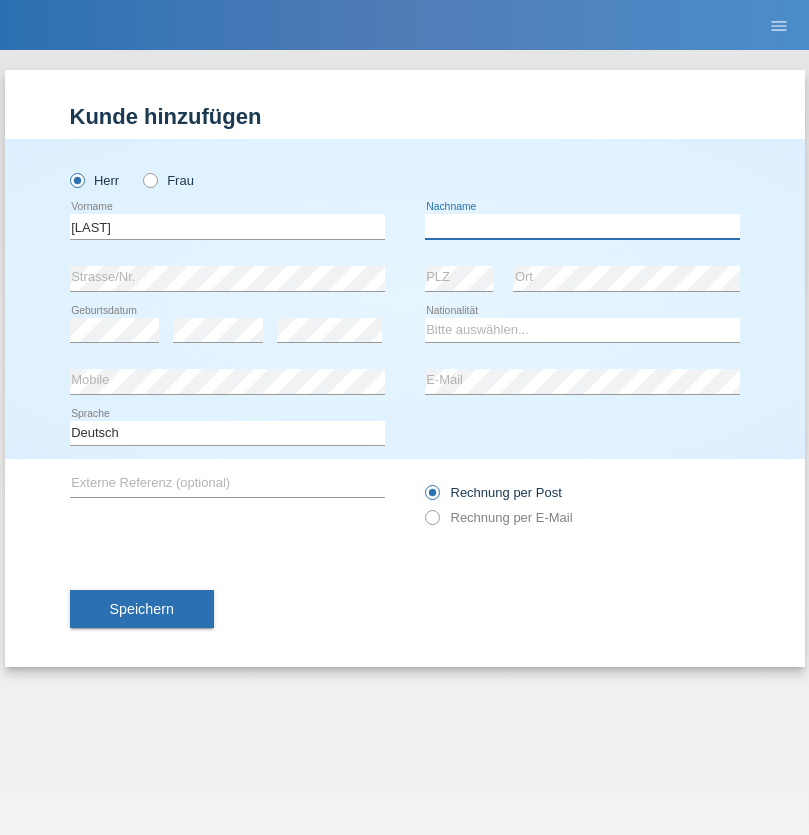 click at bounding box center (582, 226) 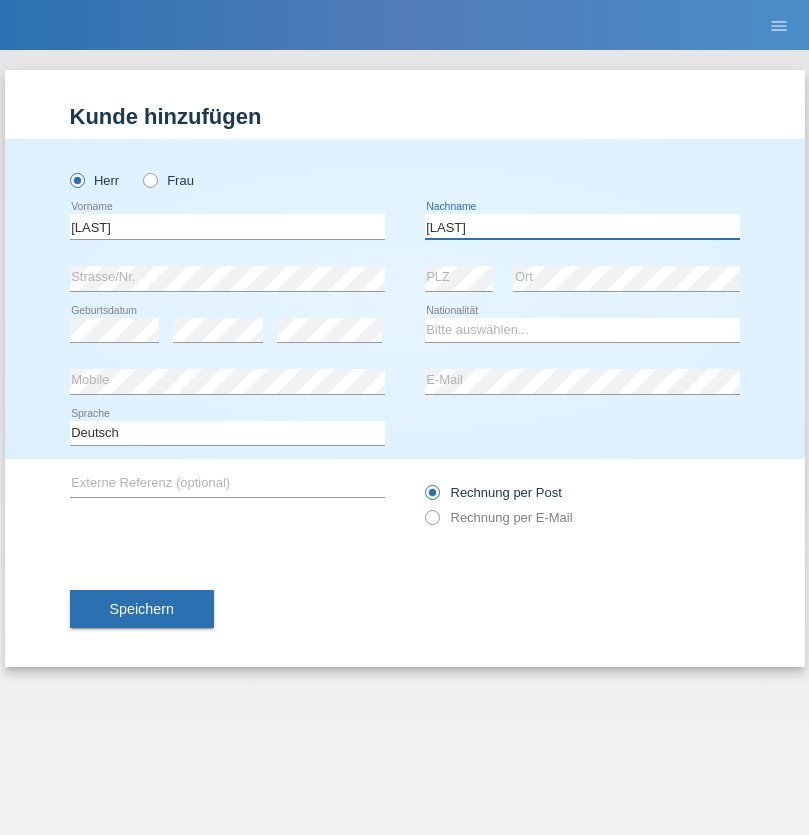 type on "[LAST]" 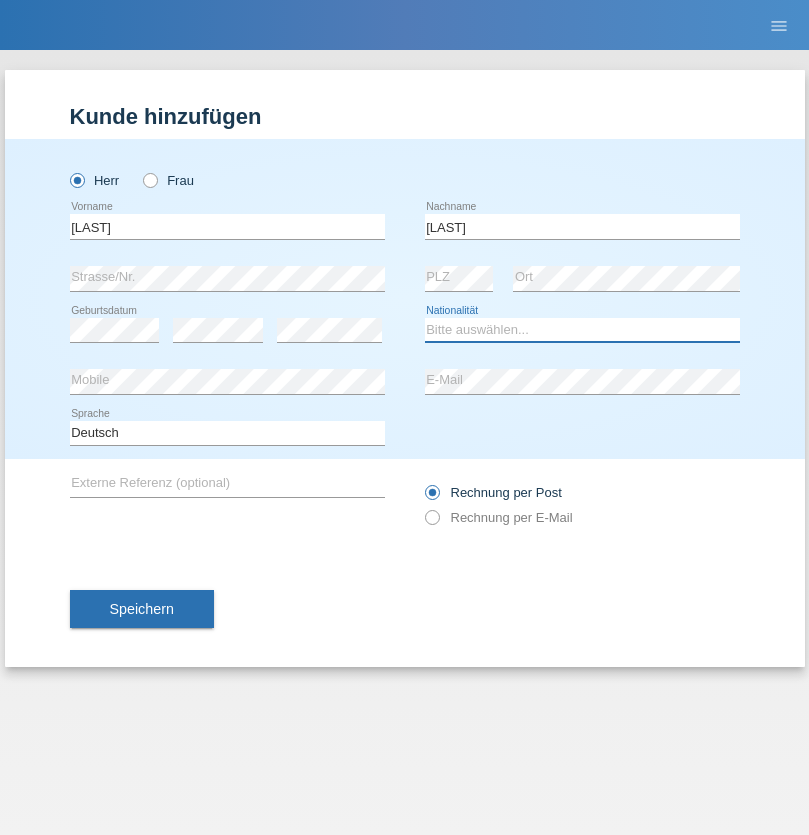 select on "CH" 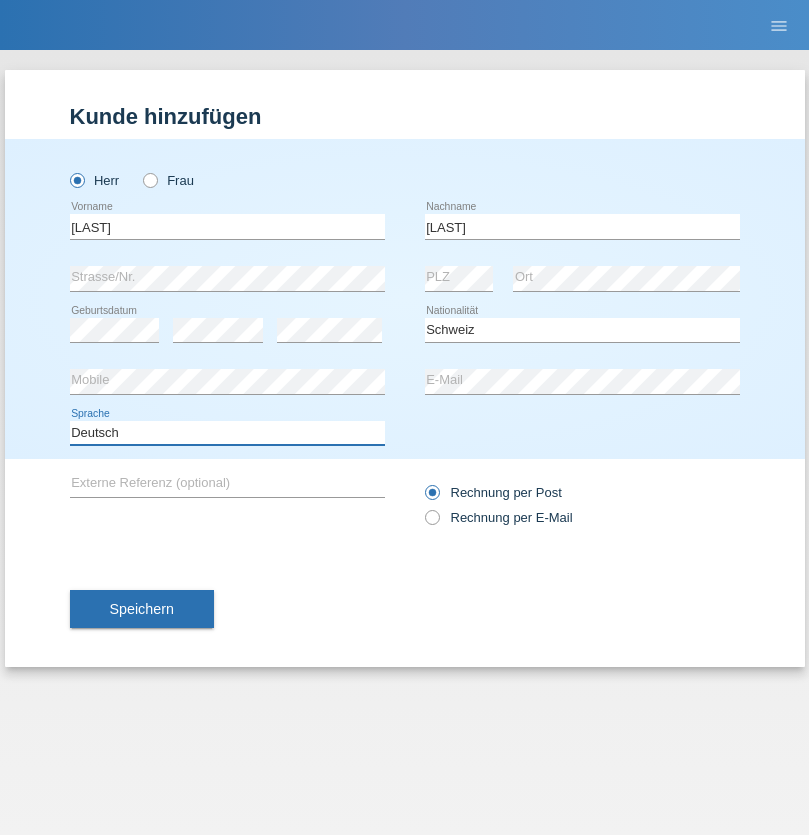 select on "en" 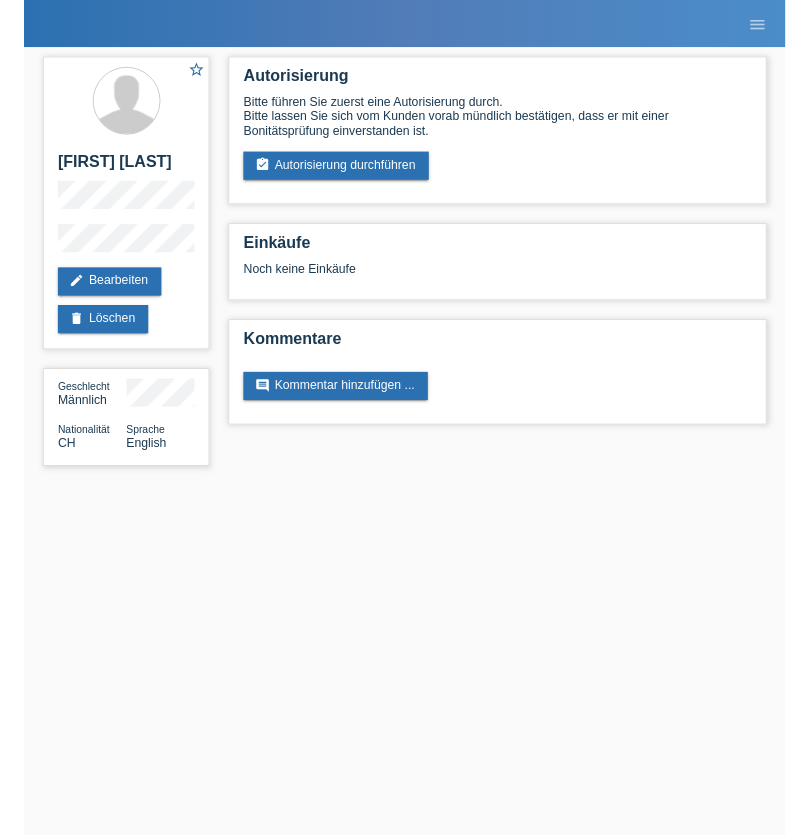 scroll, scrollTop: 0, scrollLeft: 0, axis: both 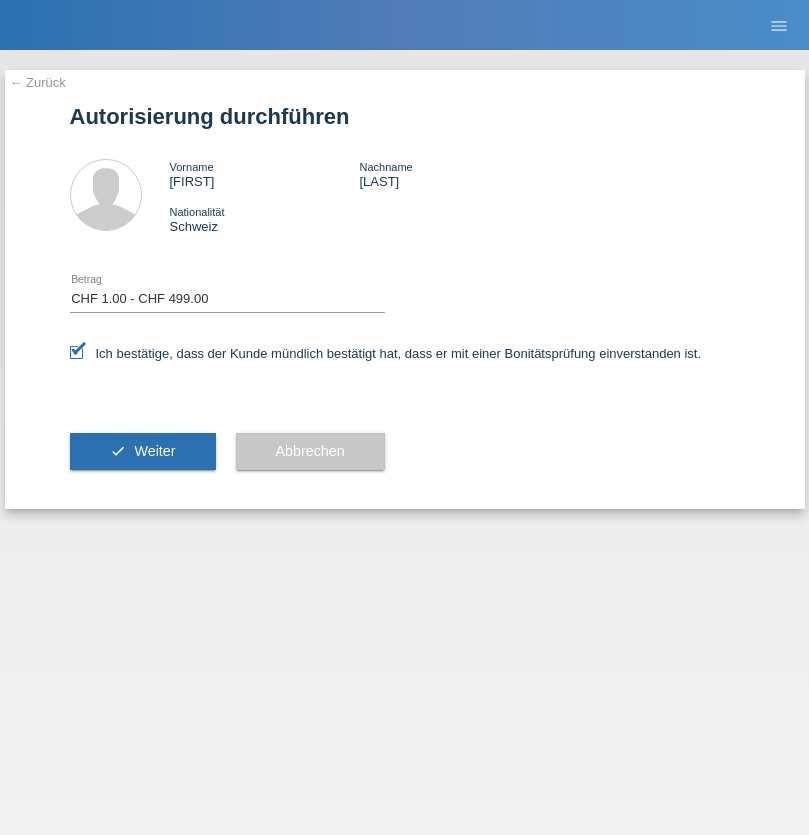 select on "1" 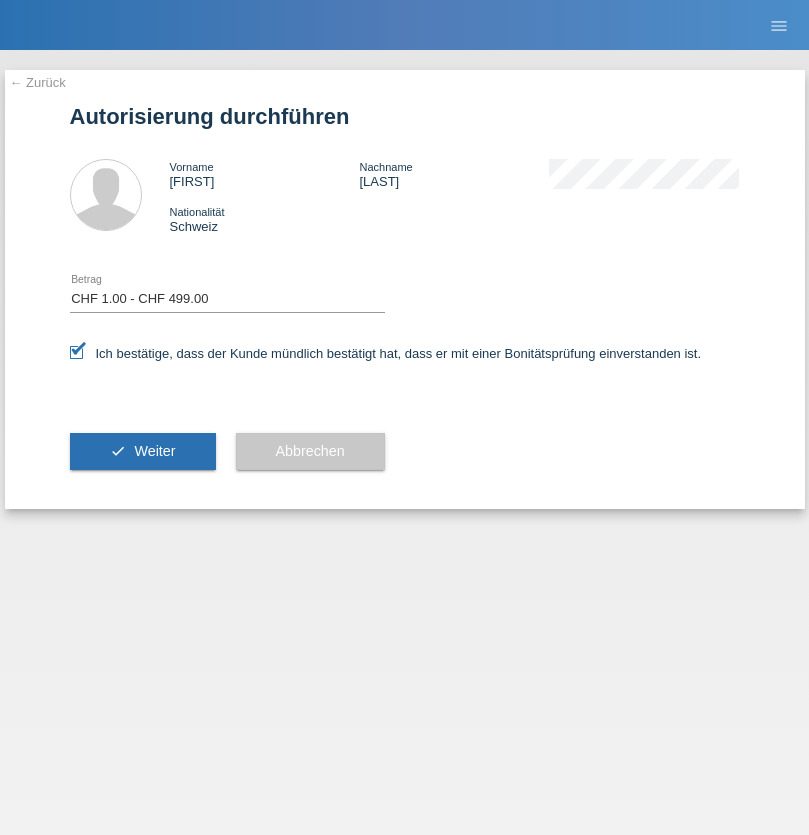scroll, scrollTop: 0, scrollLeft: 0, axis: both 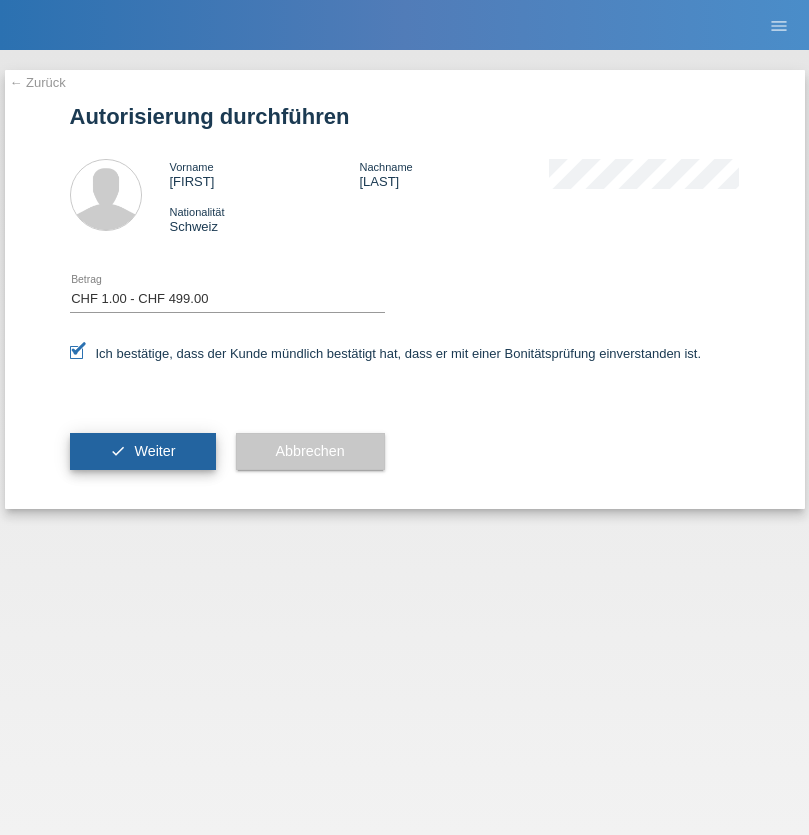click on "Weiter" at bounding box center [154, 451] 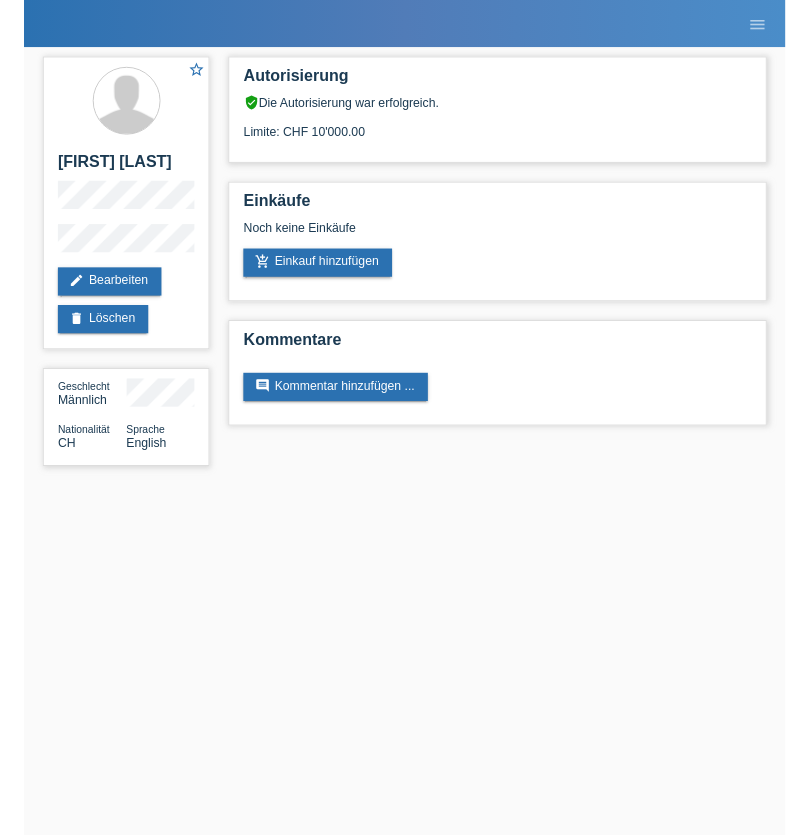 scroll, scrollTop: 0, scrollLeft: 0, axis: both 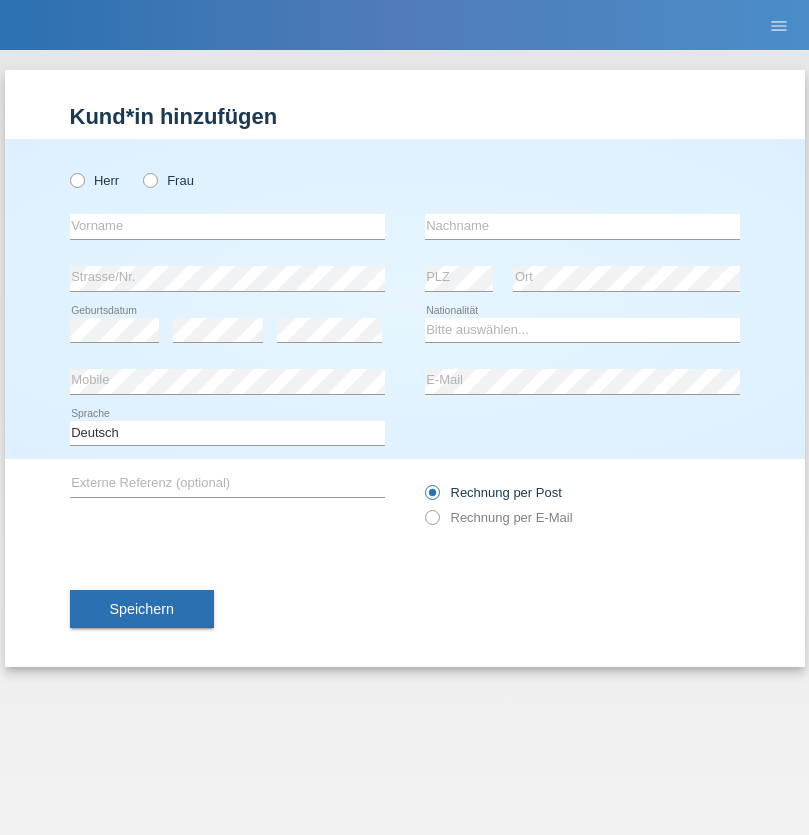 radio on "true" 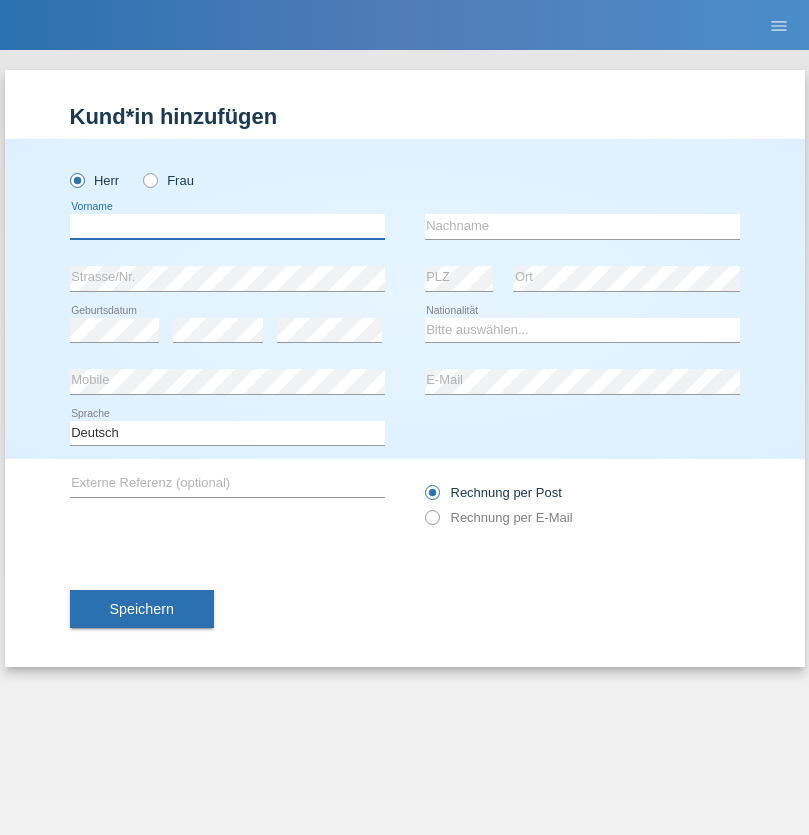 click at bounding box center [227, 226] 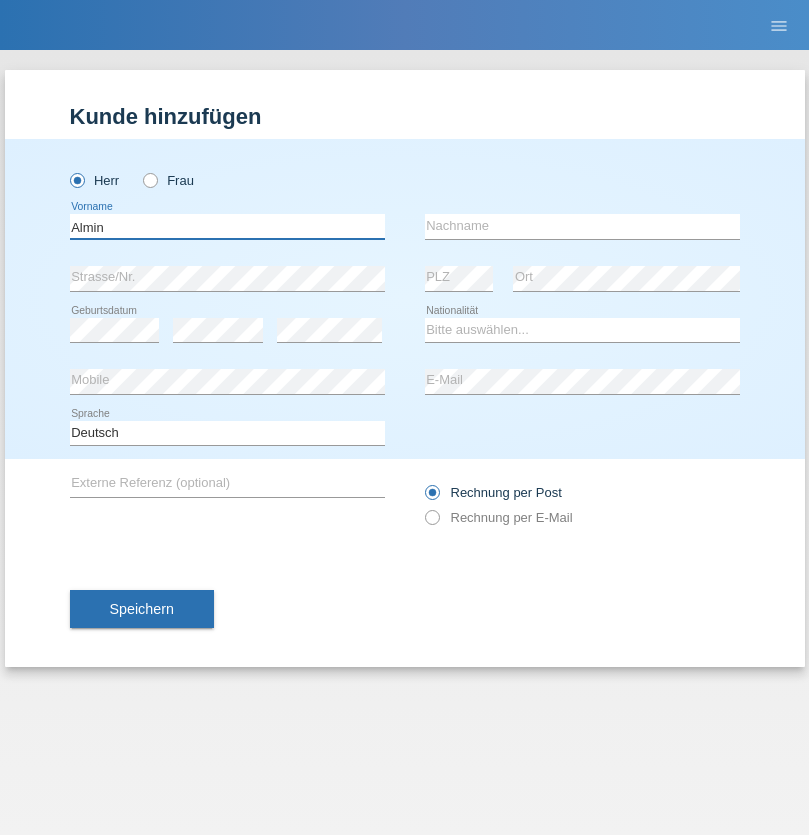 type on "Almin" 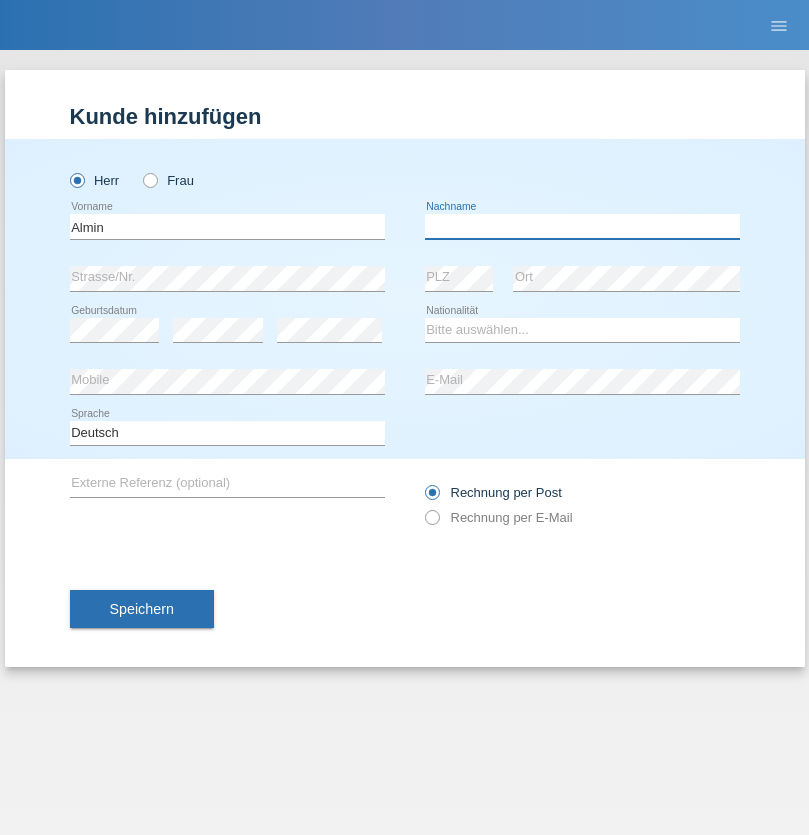 click at bounding box center [582, 226] 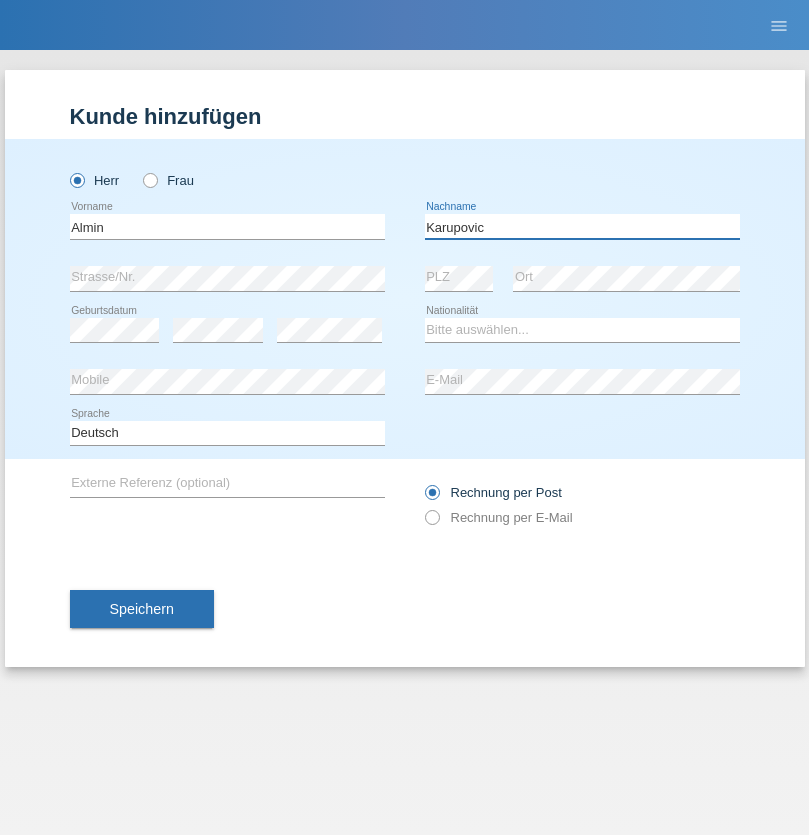 type on "Karupovic" 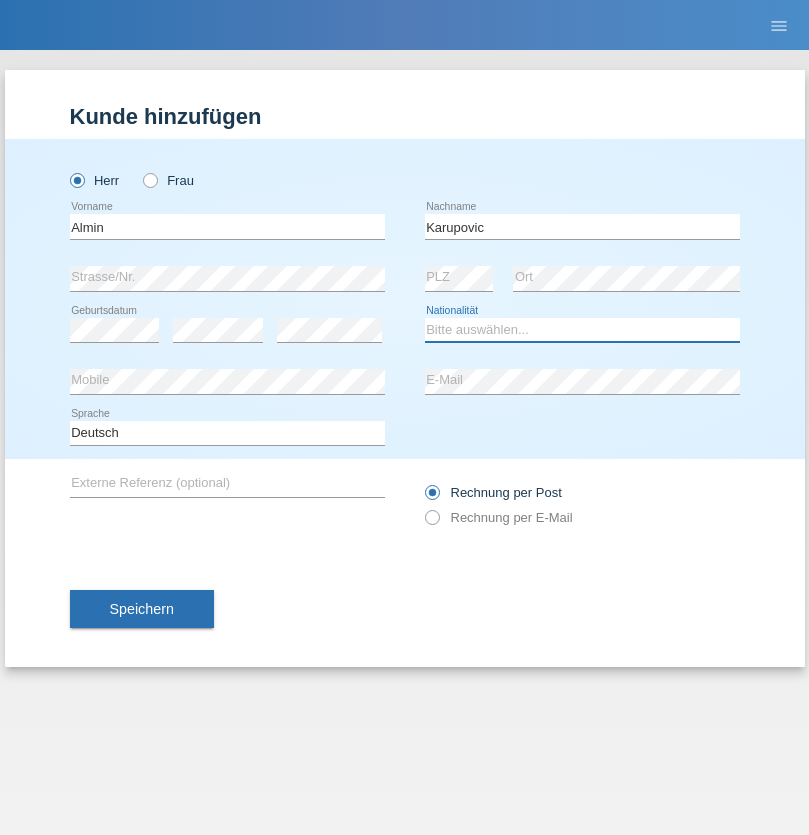select on "CH" 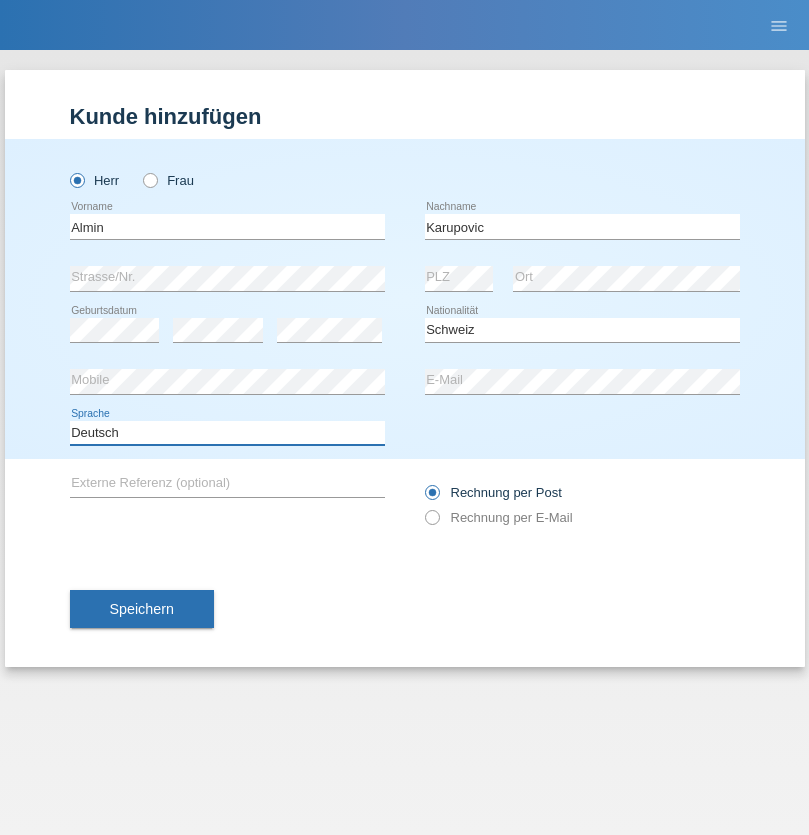 select on "en" 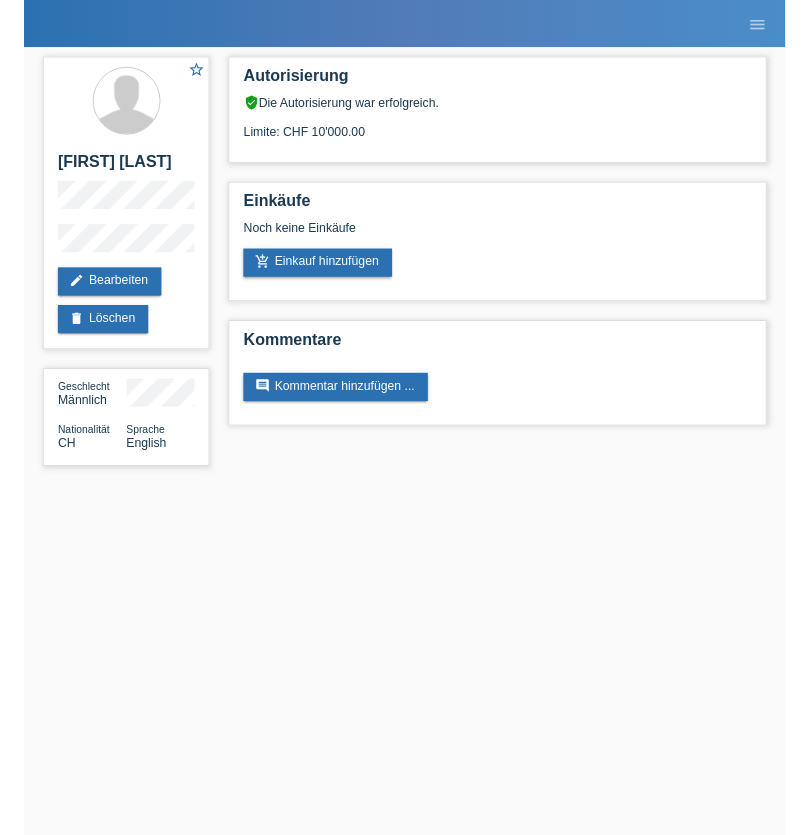 scroll, scrollTop: 0, scrollLeft: 0, axis: both 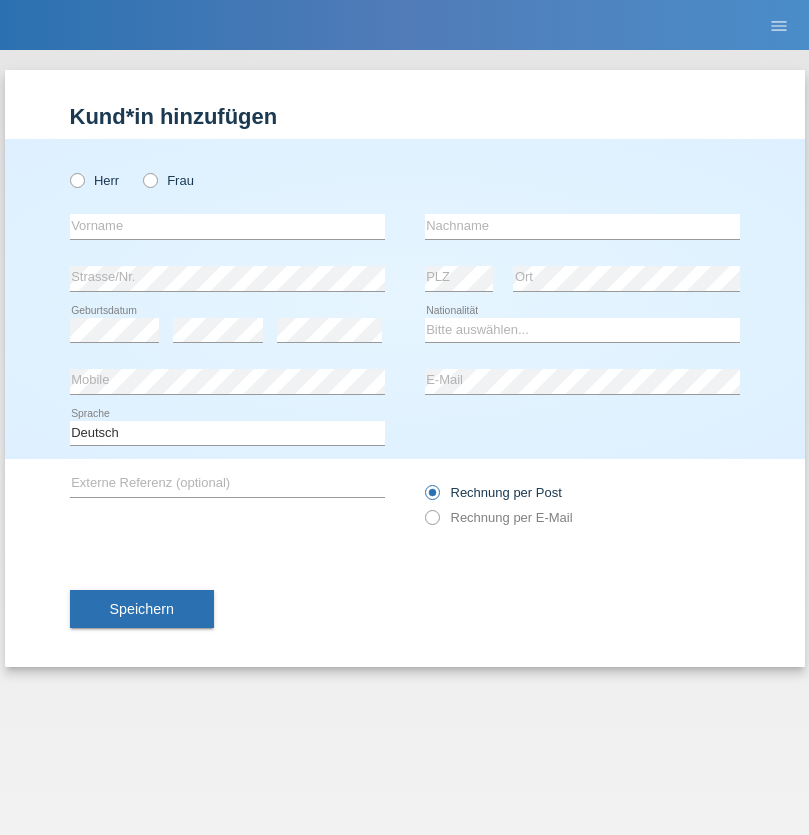 radio on "true" 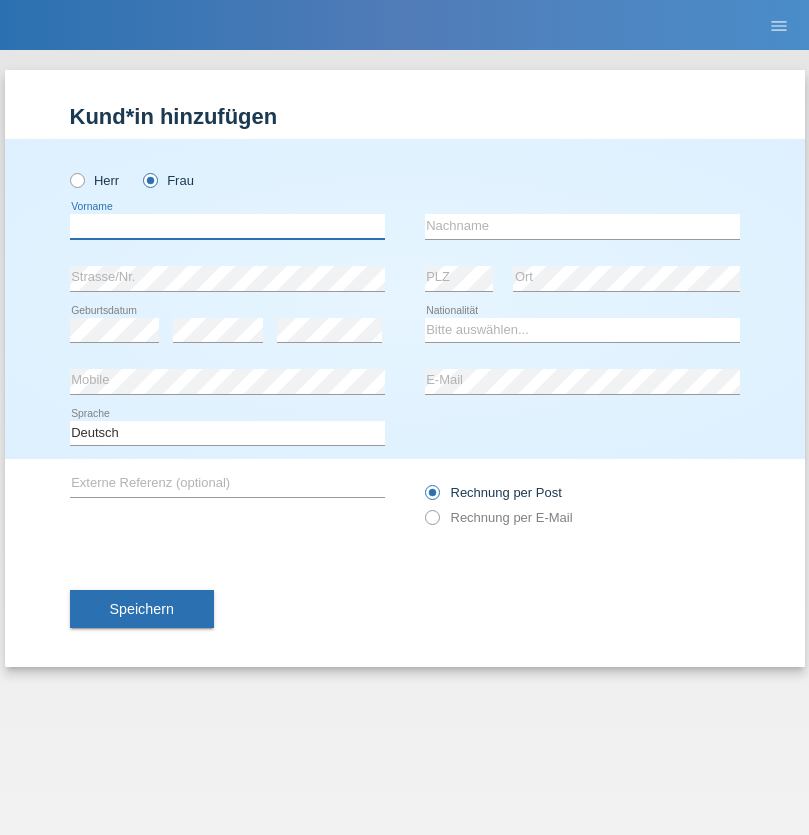 click at bounding box center (227, 226) 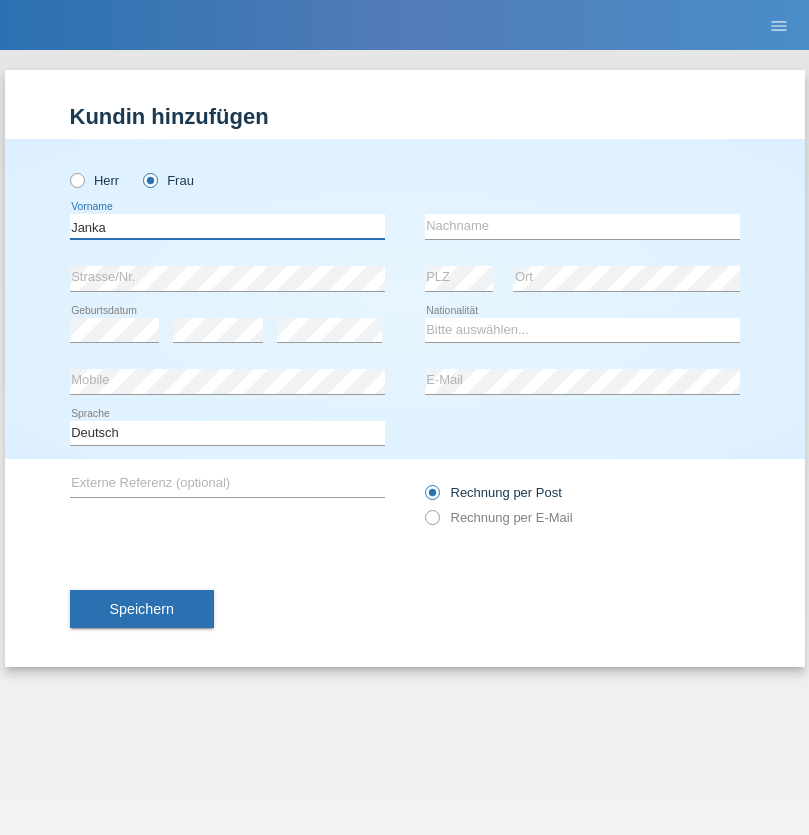 type on "Janka" 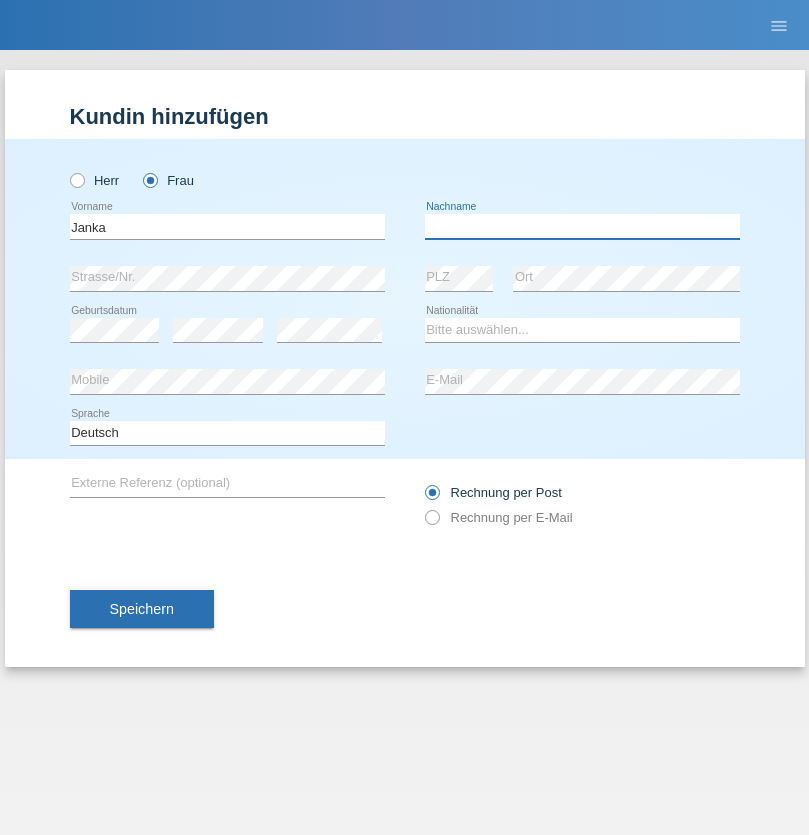 click at bounding box center (582, 226) 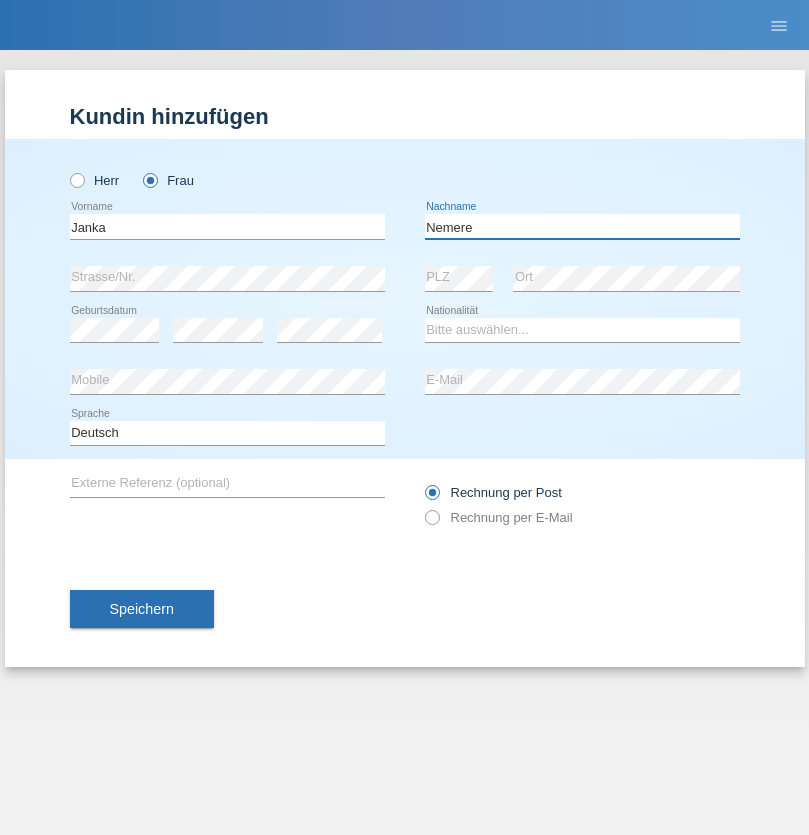 type on "Nemere" 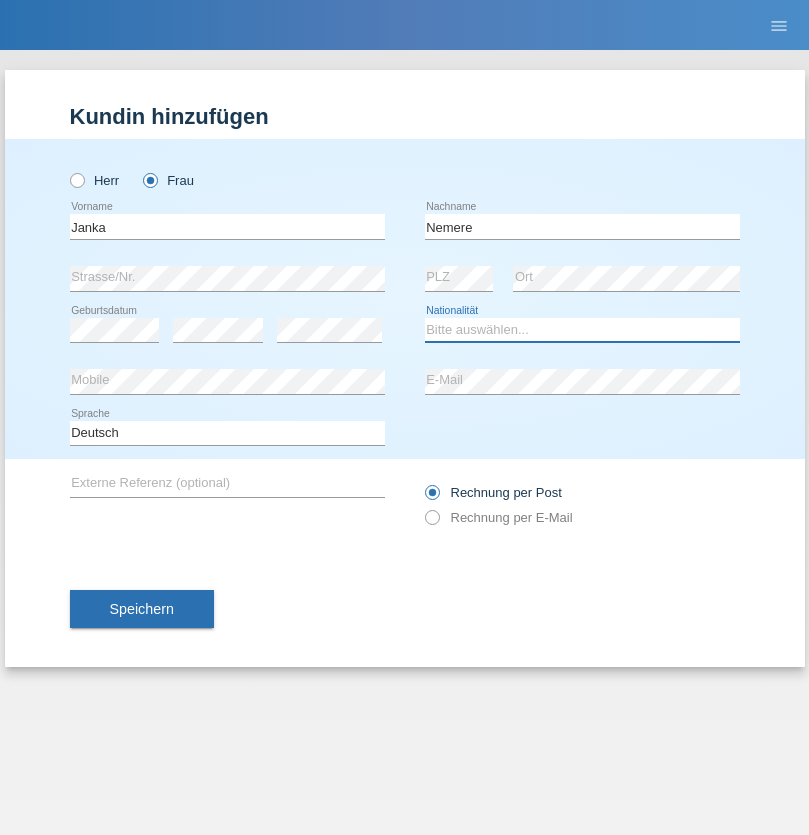 select on "HU" 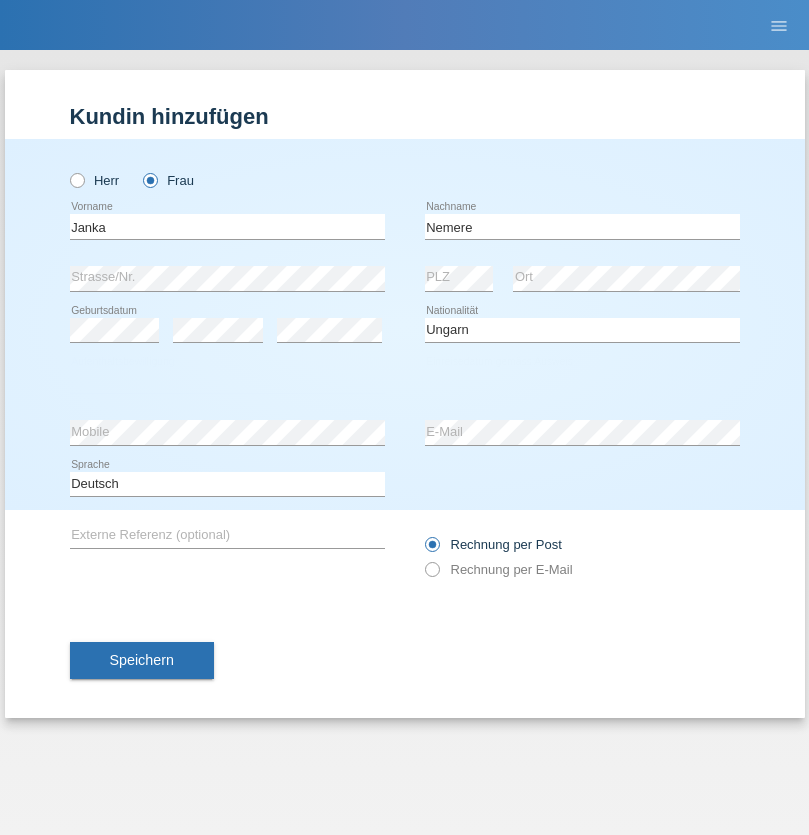 select on "C" 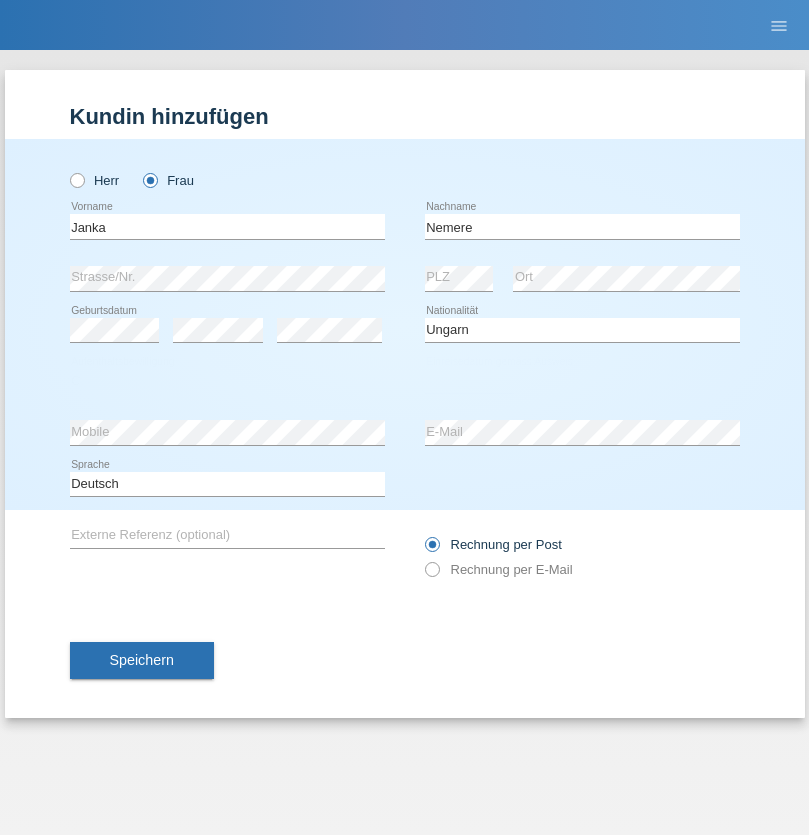 select on "13" 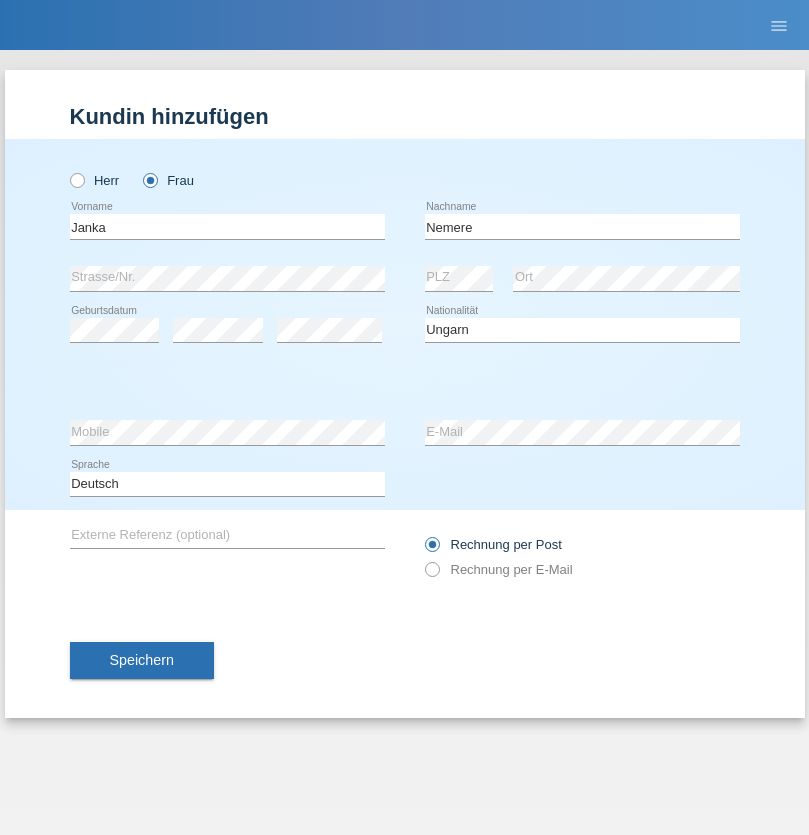 select on "12" 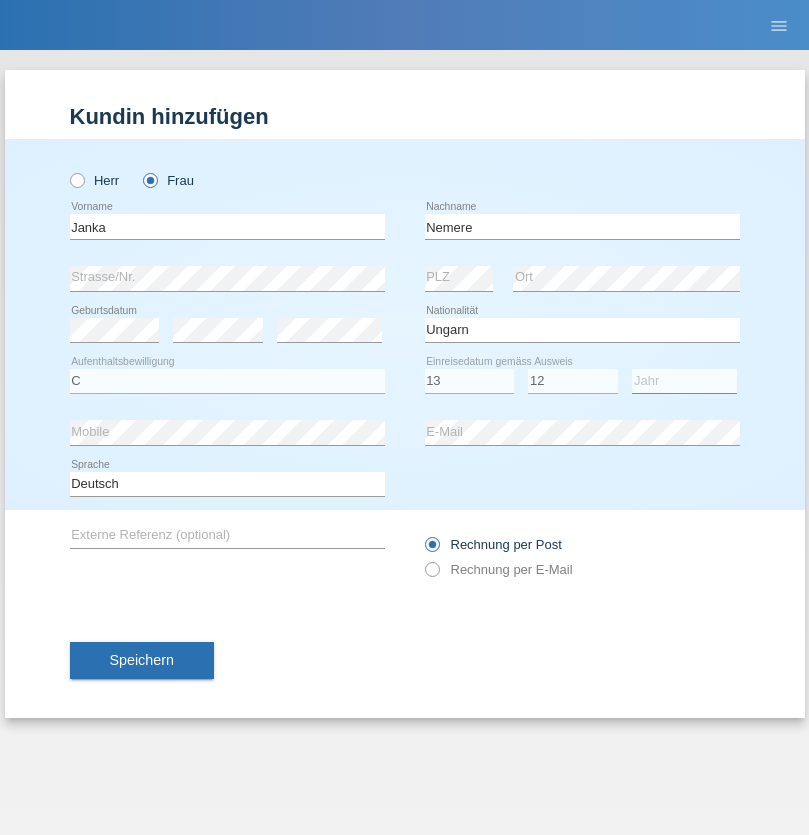 select on "2021" 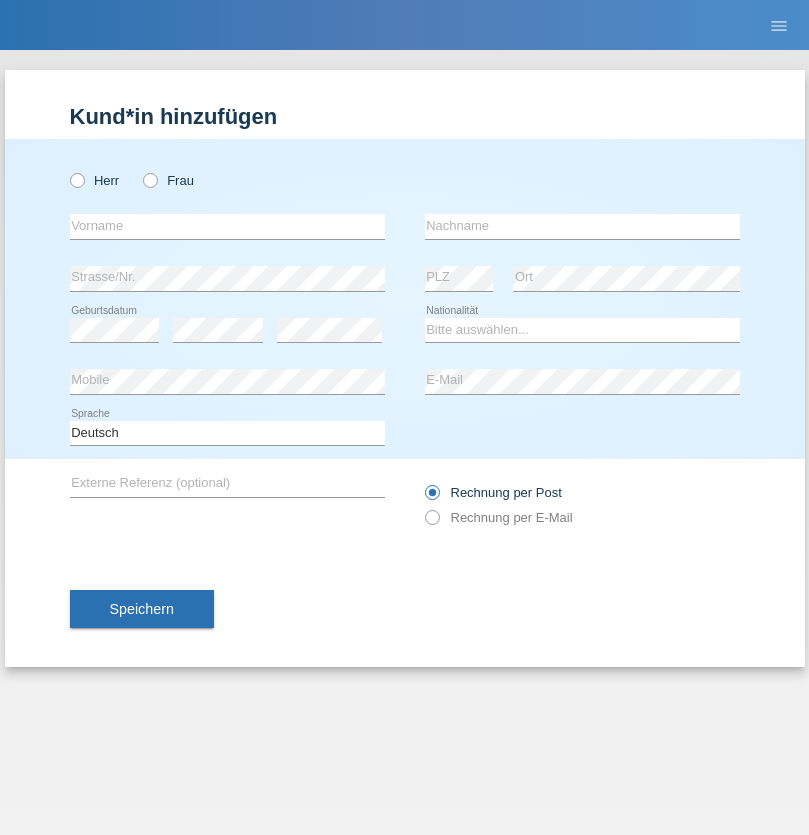 scroll, scrollTop: 0, scrollLeft: 0, axis: both 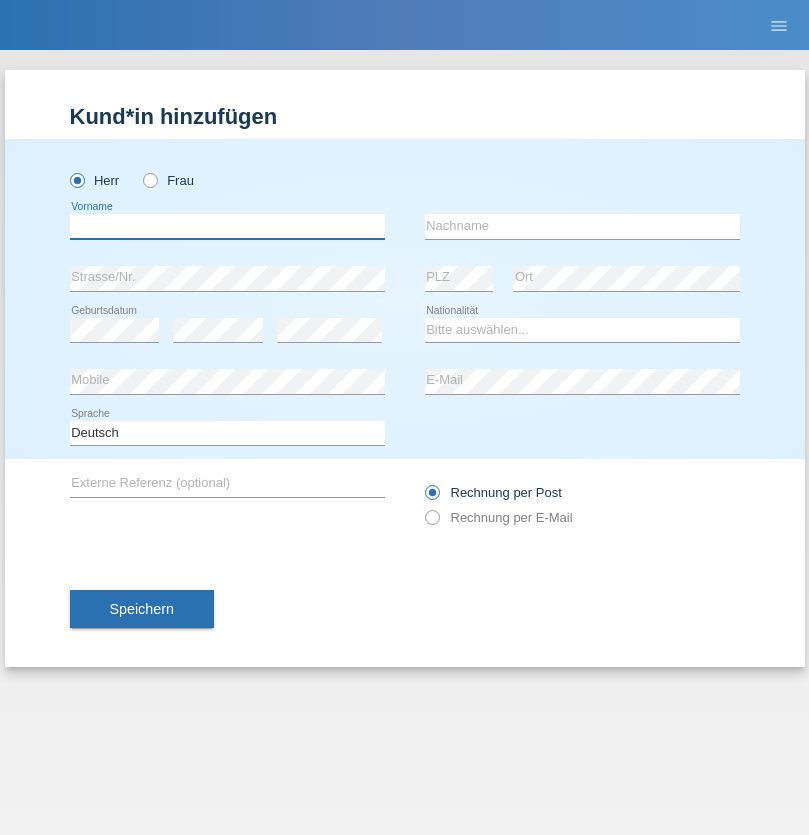 click at bounding box center (227, 226) 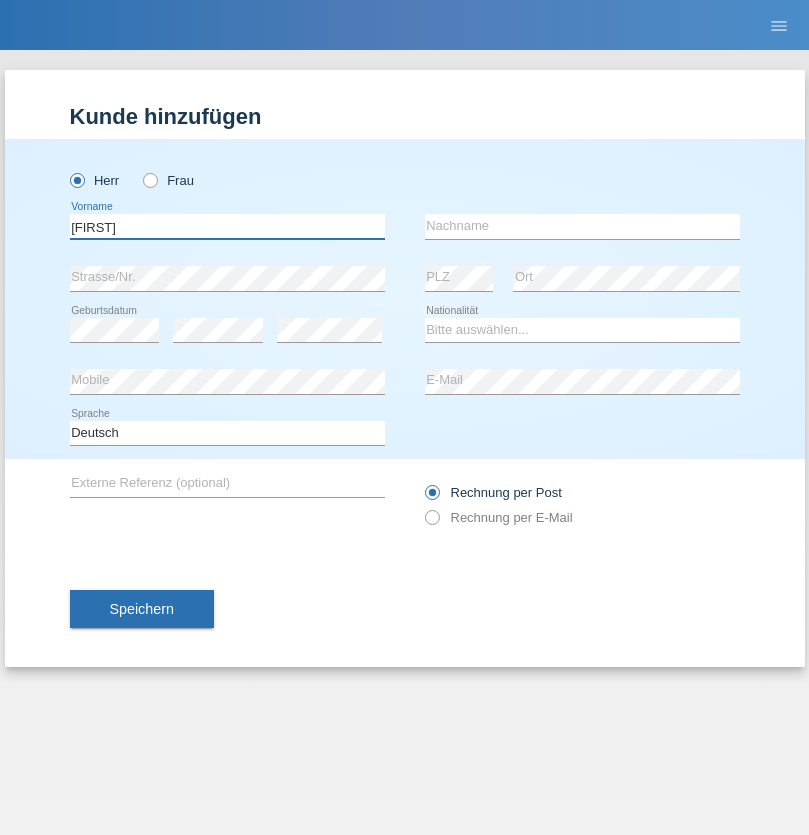 type on "[FIRST]" 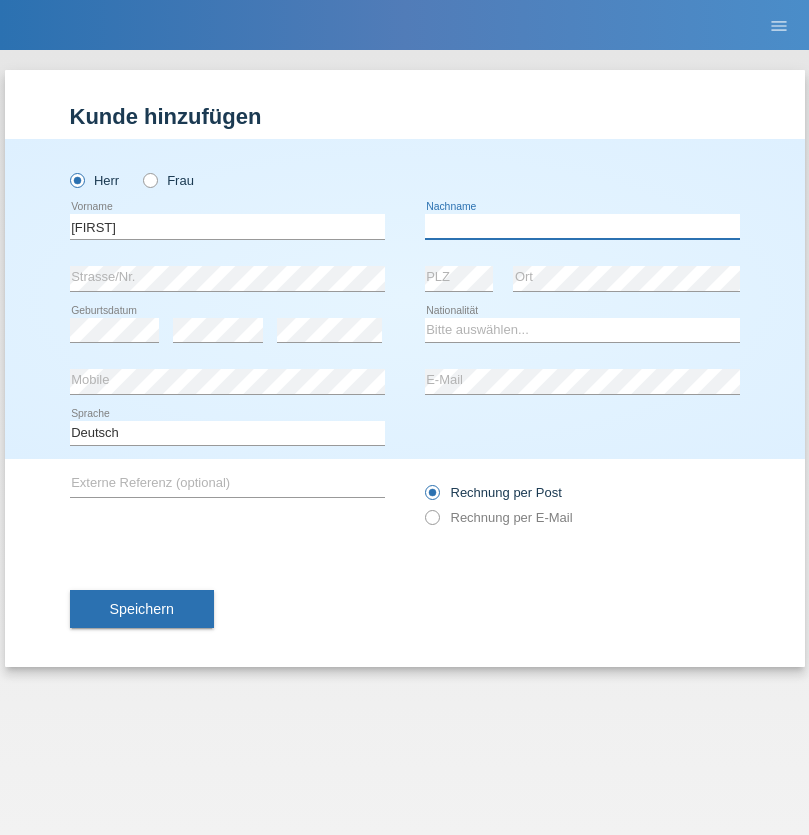 click at bounding box center (582, 226) 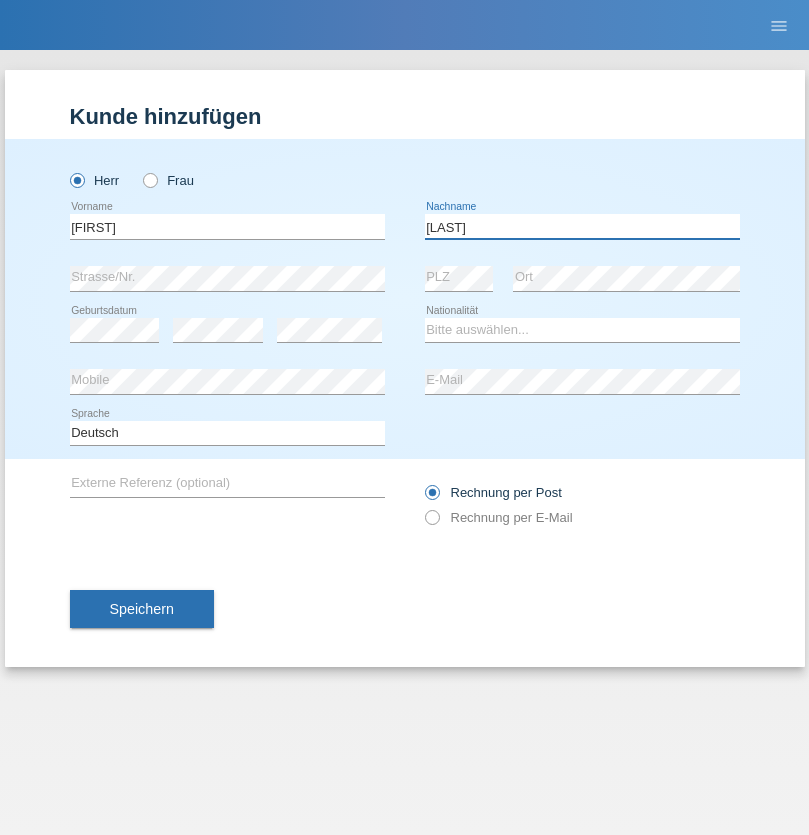 type on "[LAST]" 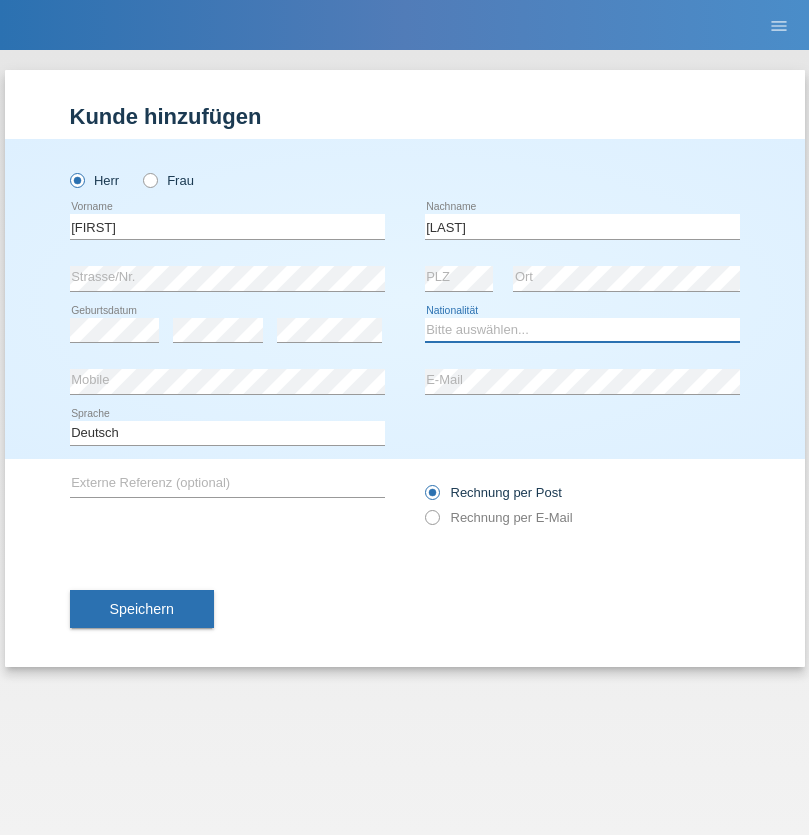 select on "PT" 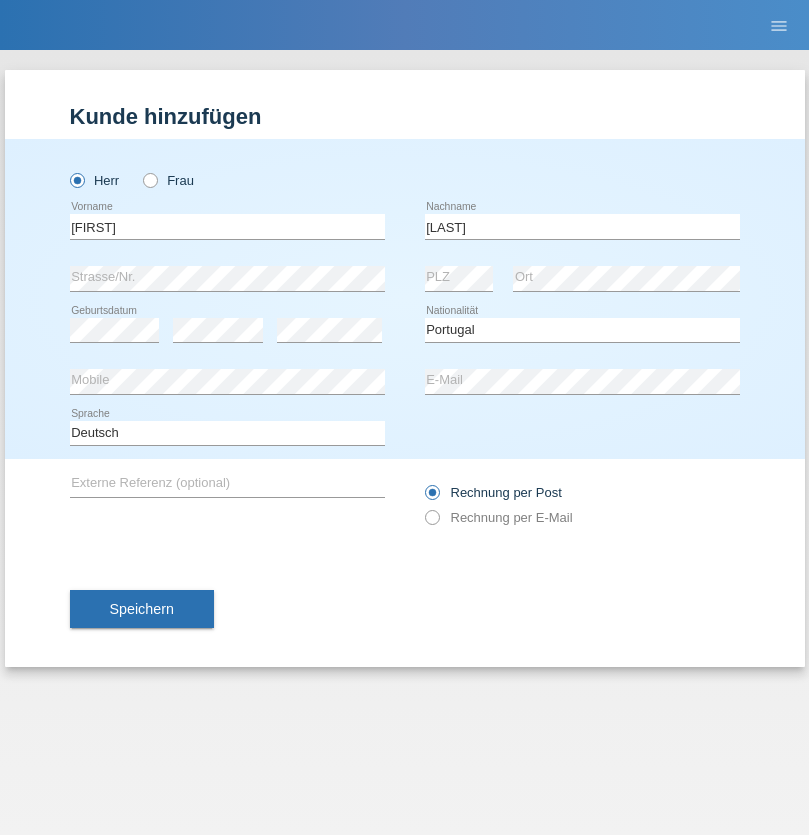 select on "C" 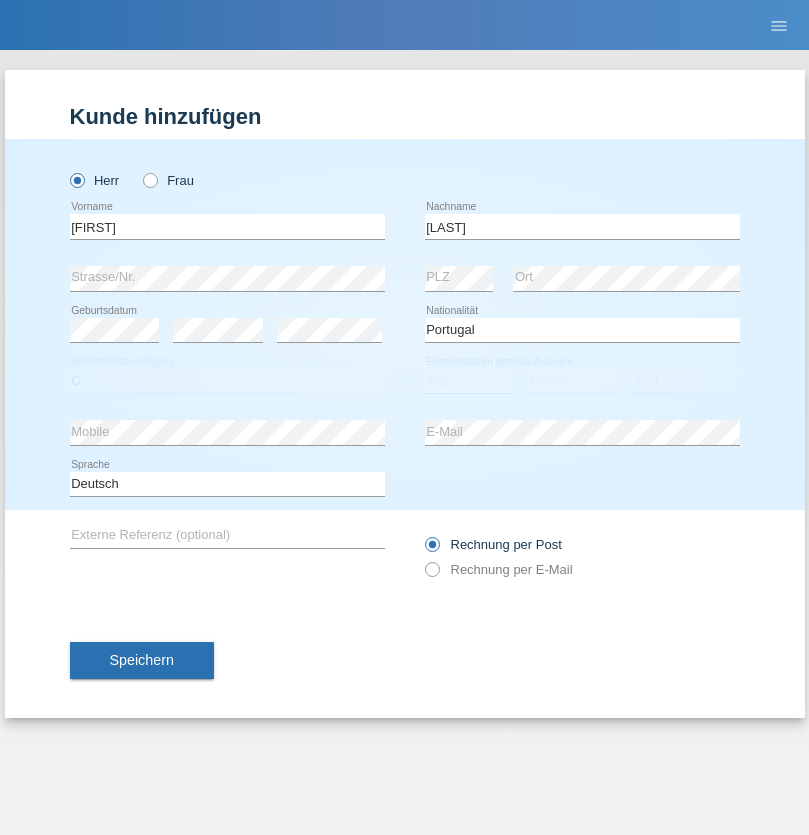 select on "04" 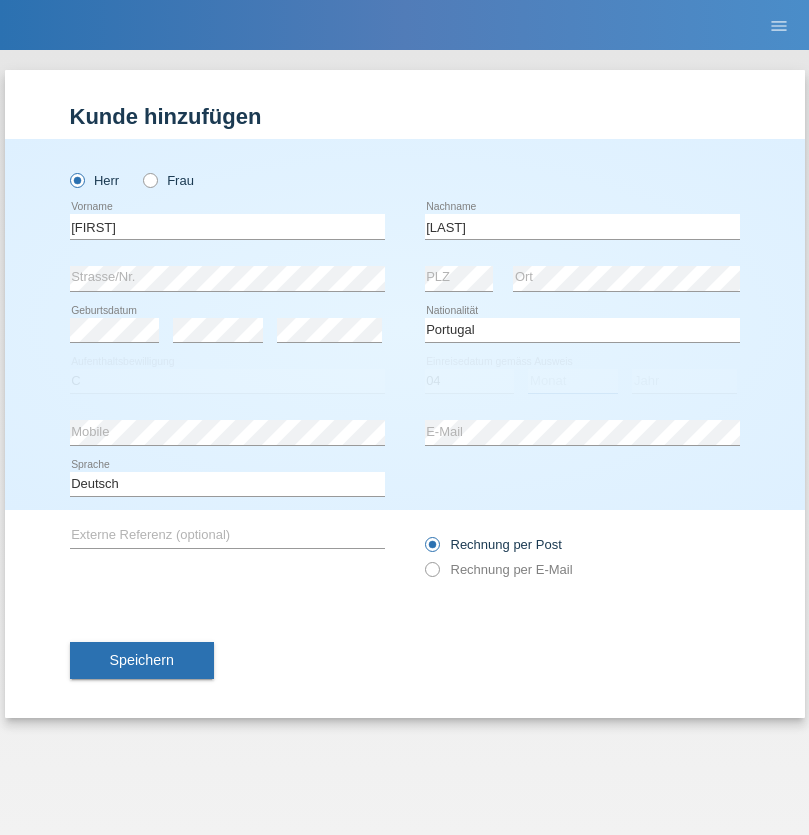 select on "09" 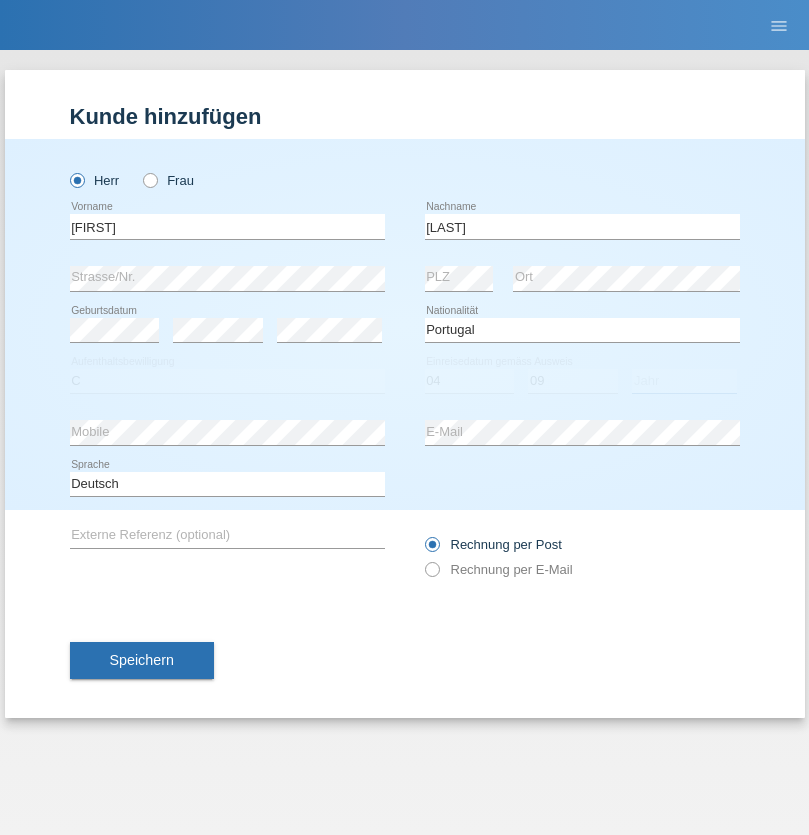 select on "2021" 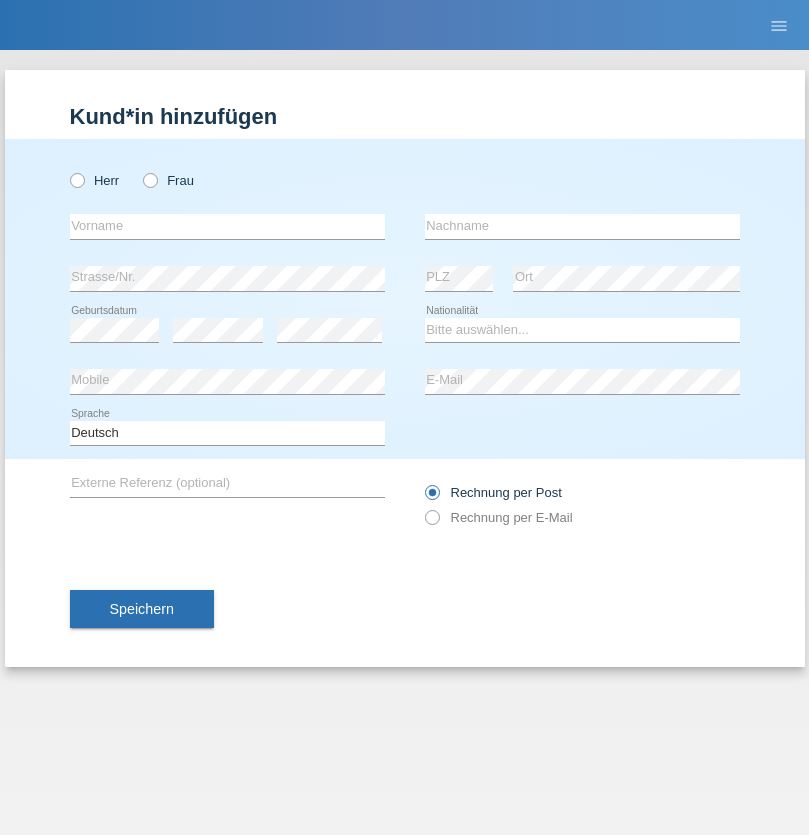 scroll, scrollTop: 0, scrollLeft: 0, axis: both 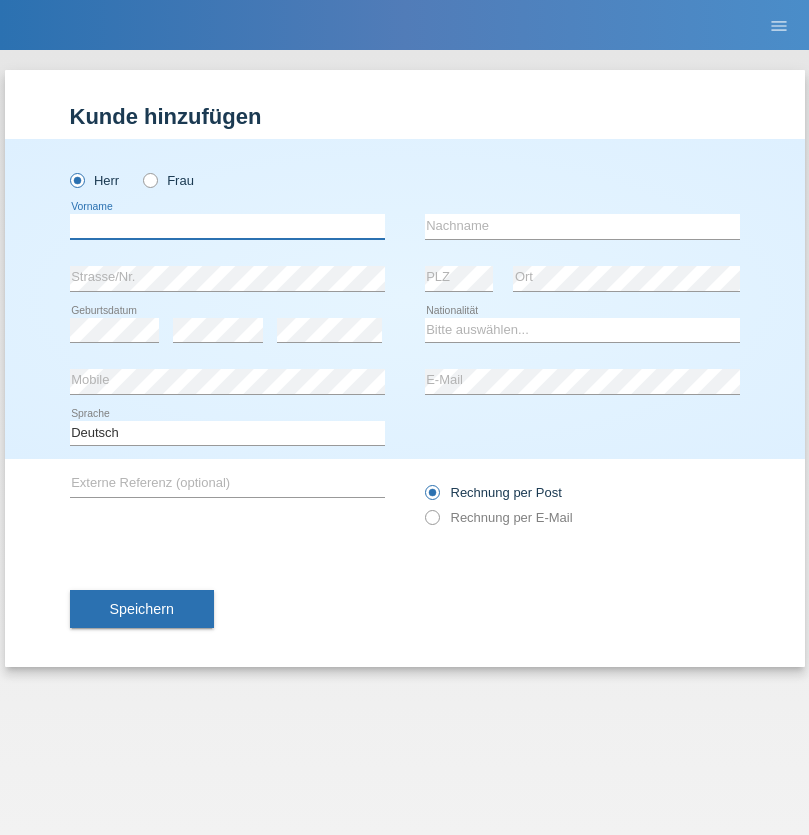 click at bounding box center (227, 226) 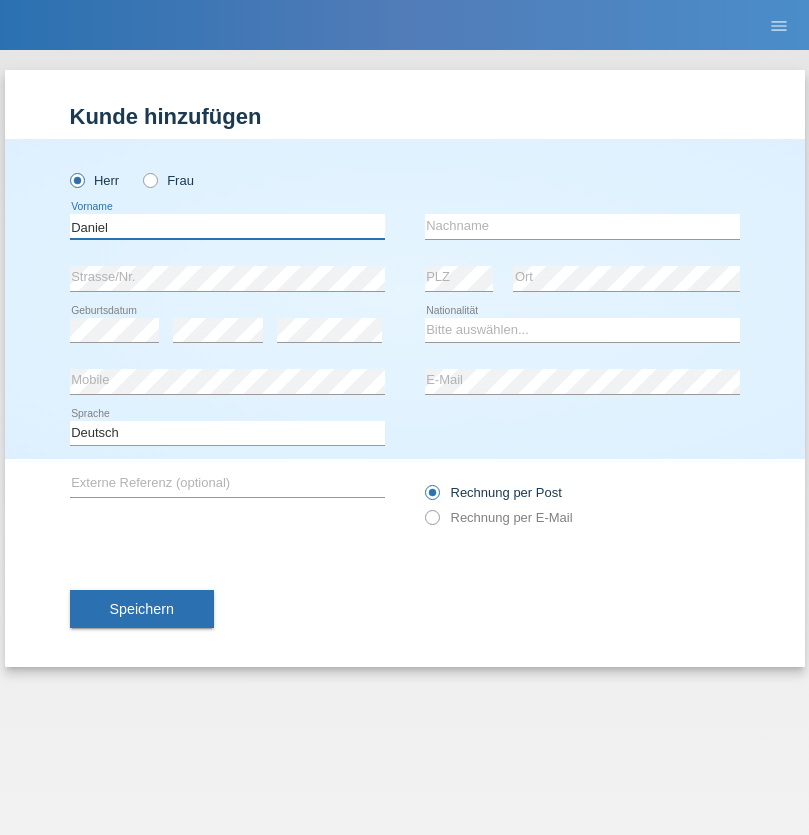 type on "Daniel" 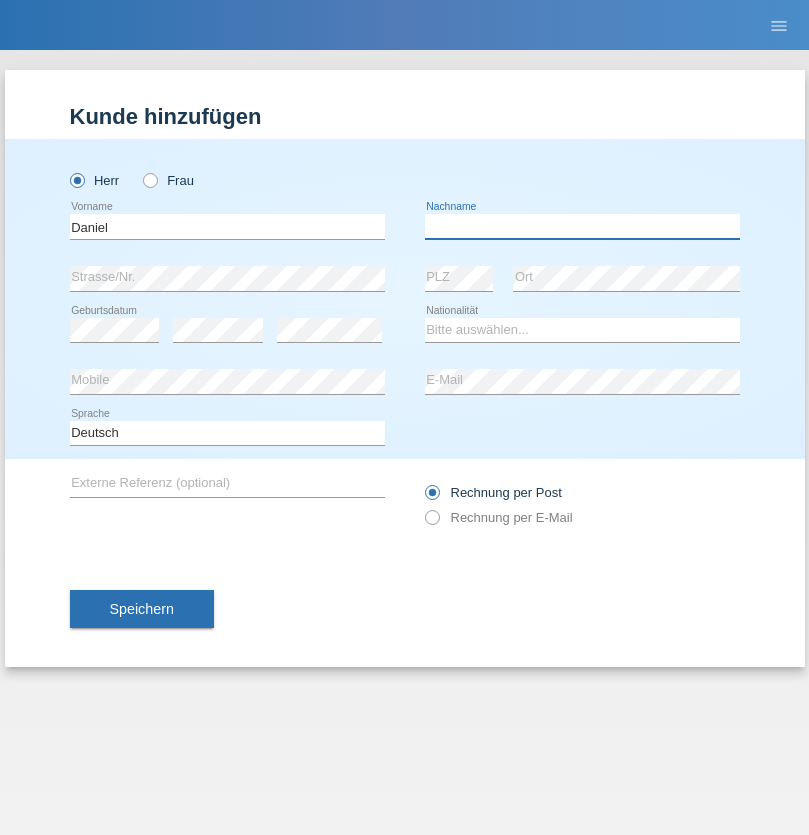 click at bounding box center [582, 226] 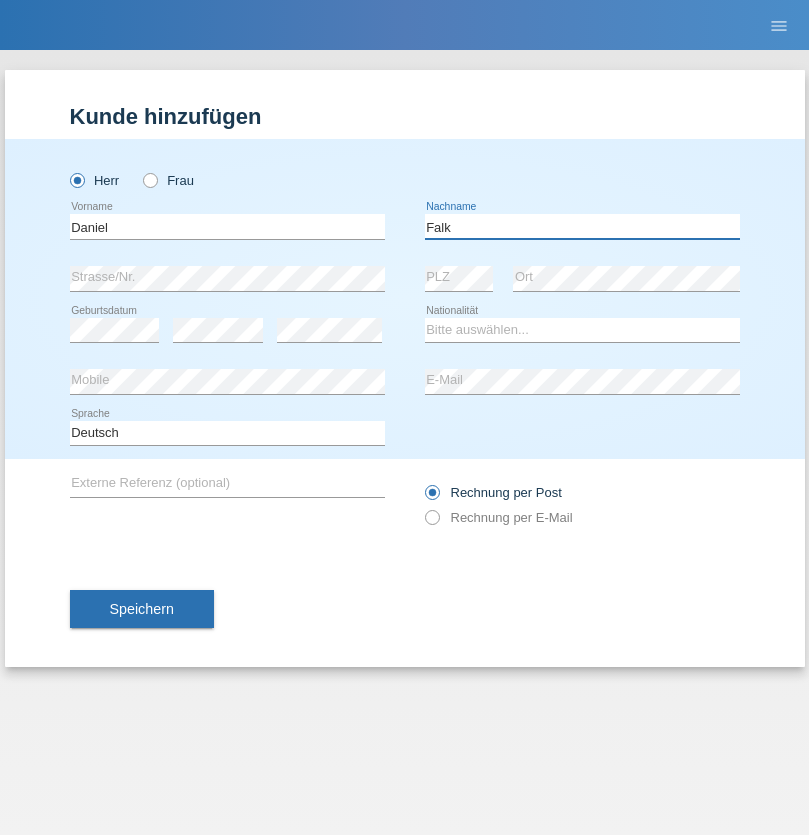 type on "Falk" 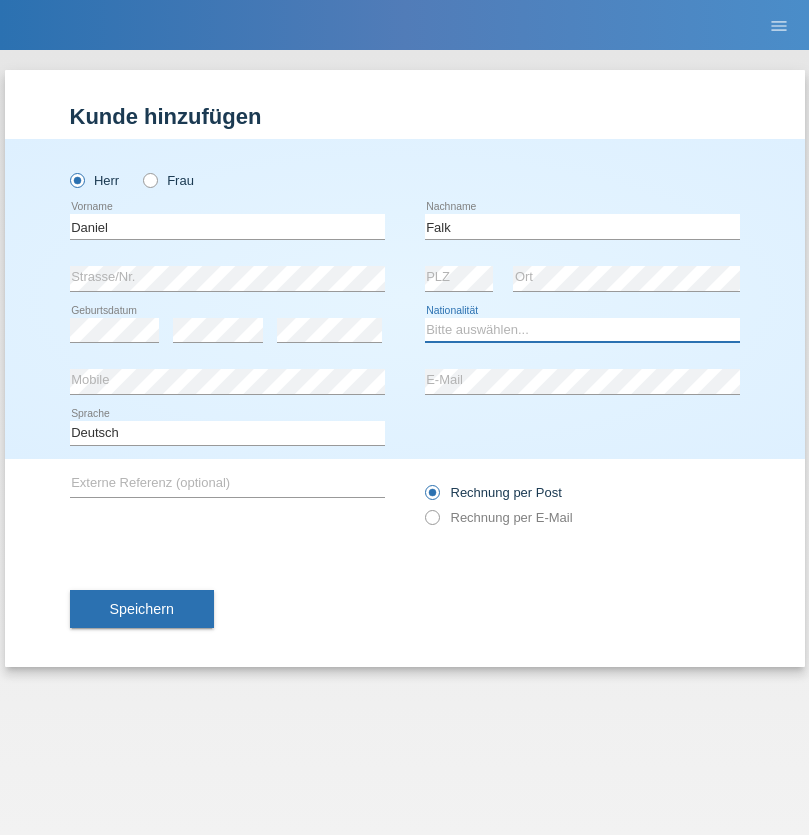 select on "CH" 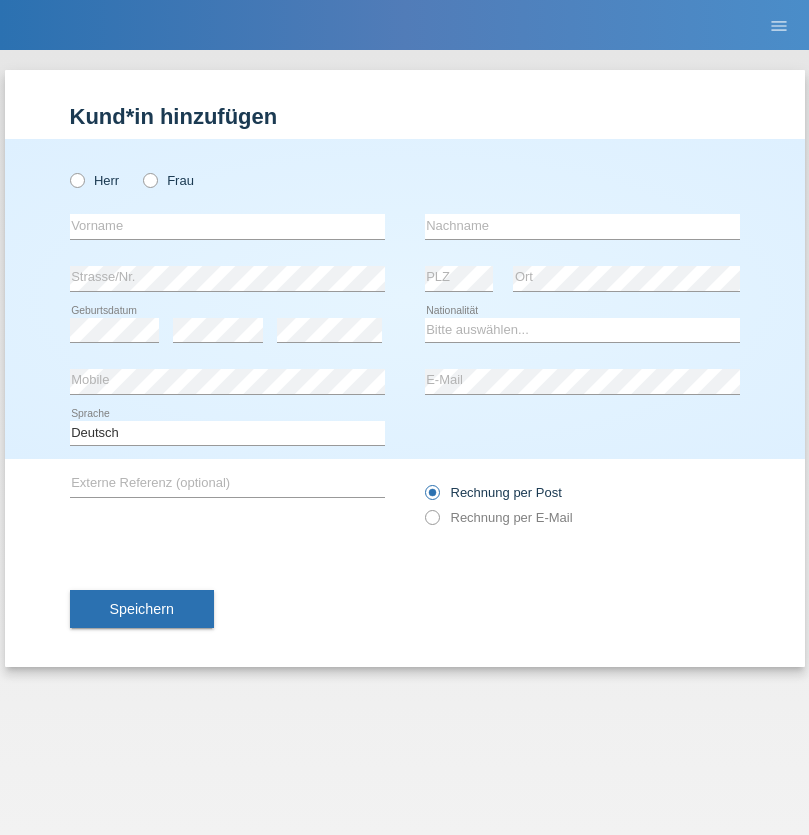 scroll, scrollTop: 0, scrollLeft: 0, axis: both 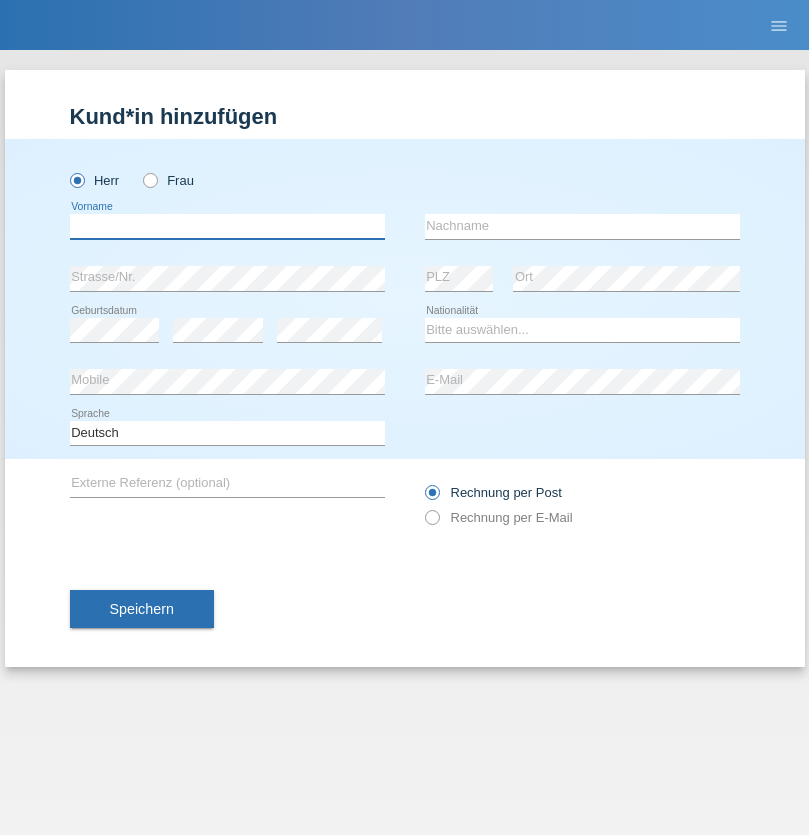 click at bounding box center (227, 226) 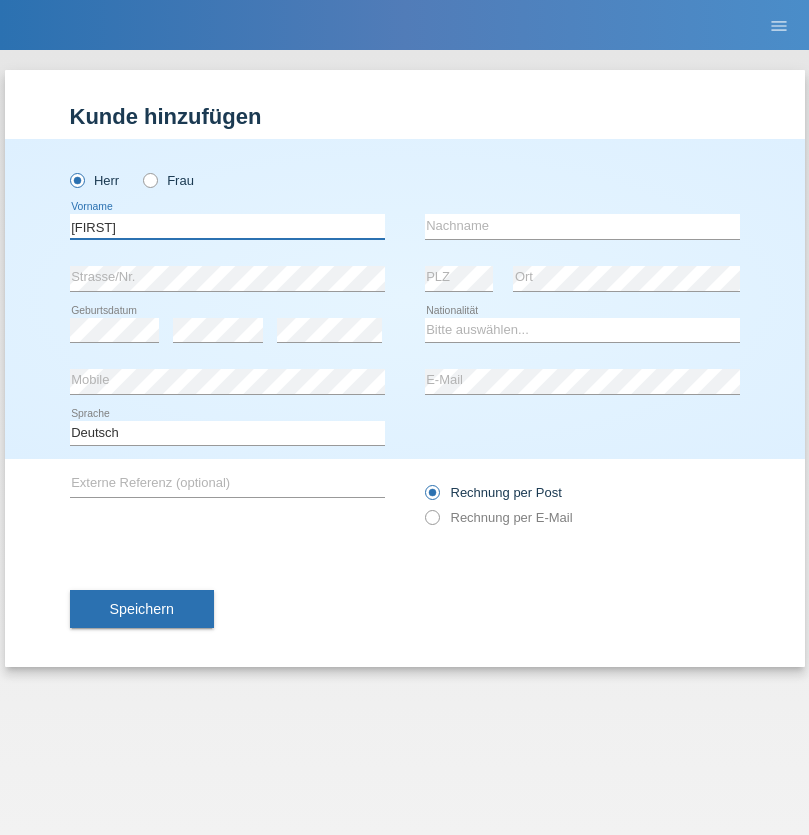 type on "[FIRST]" 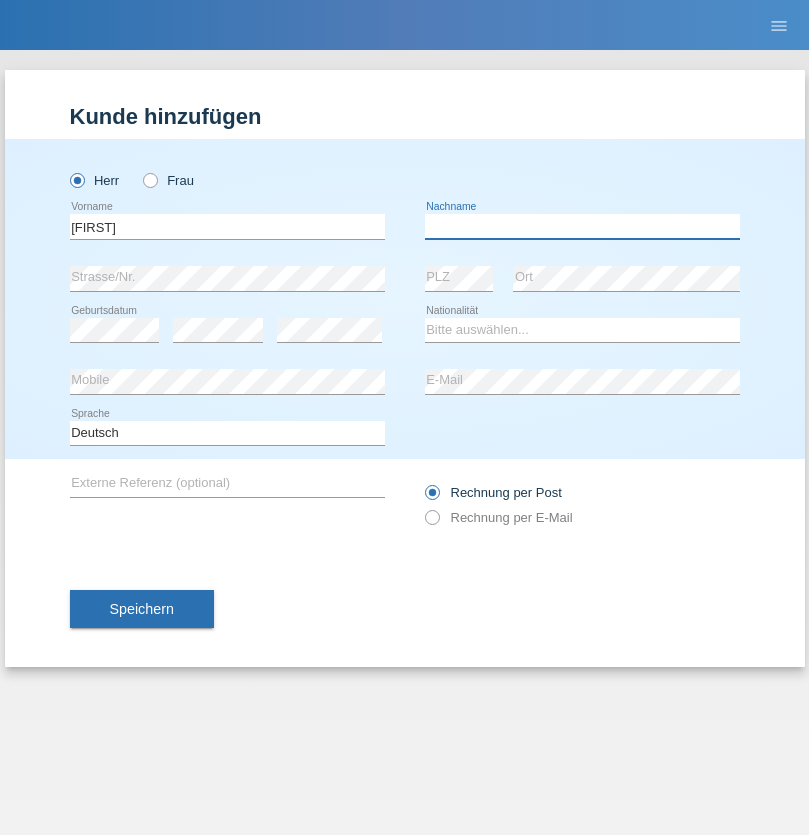 click at bounding box center (582, 226) 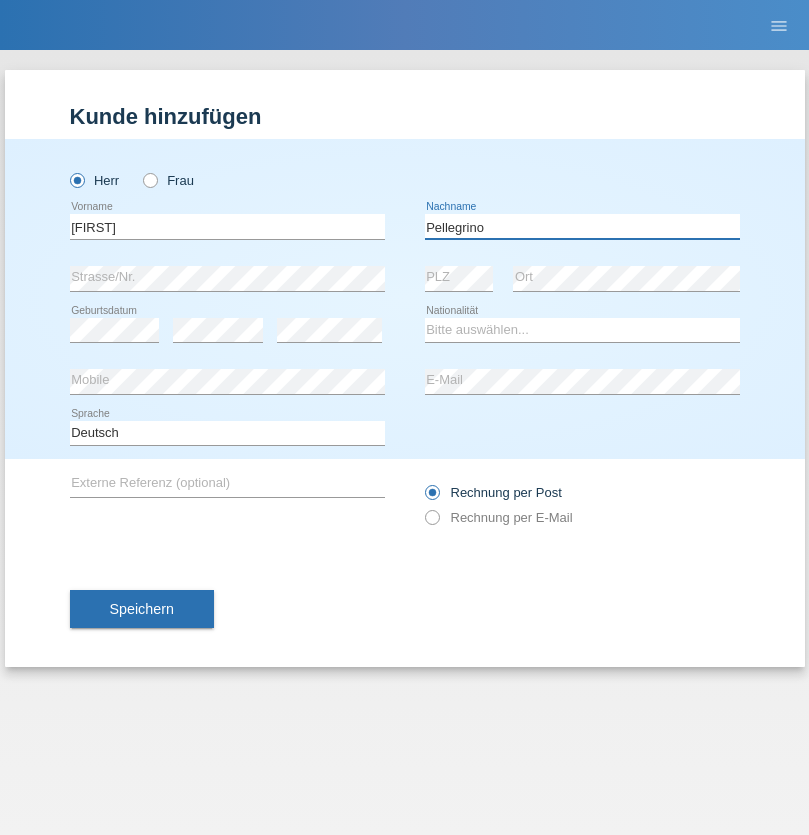 type on "Pellegrino" 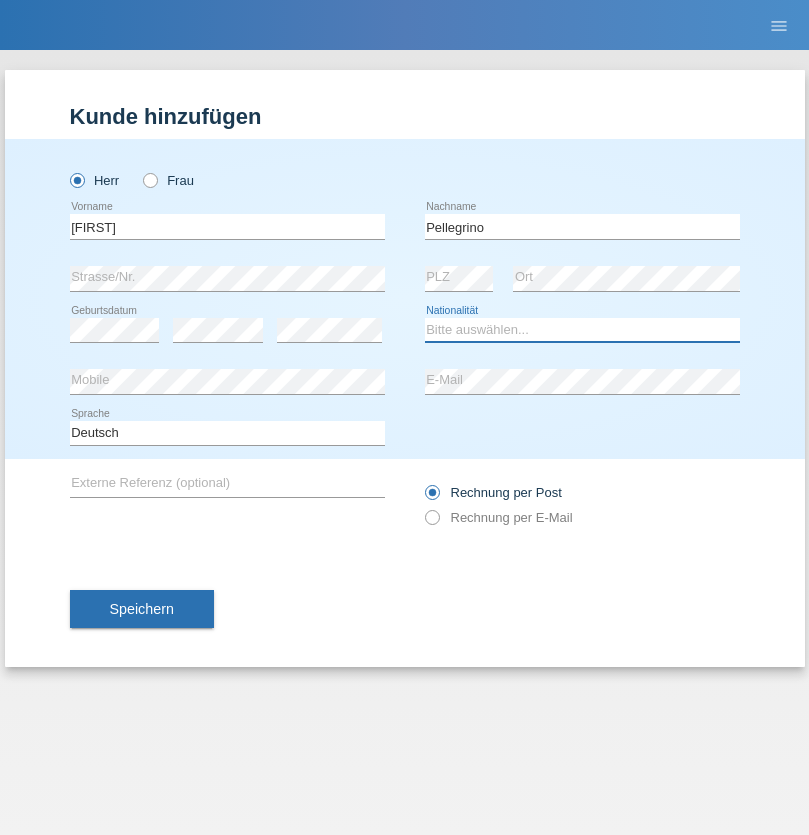 select on "IT" 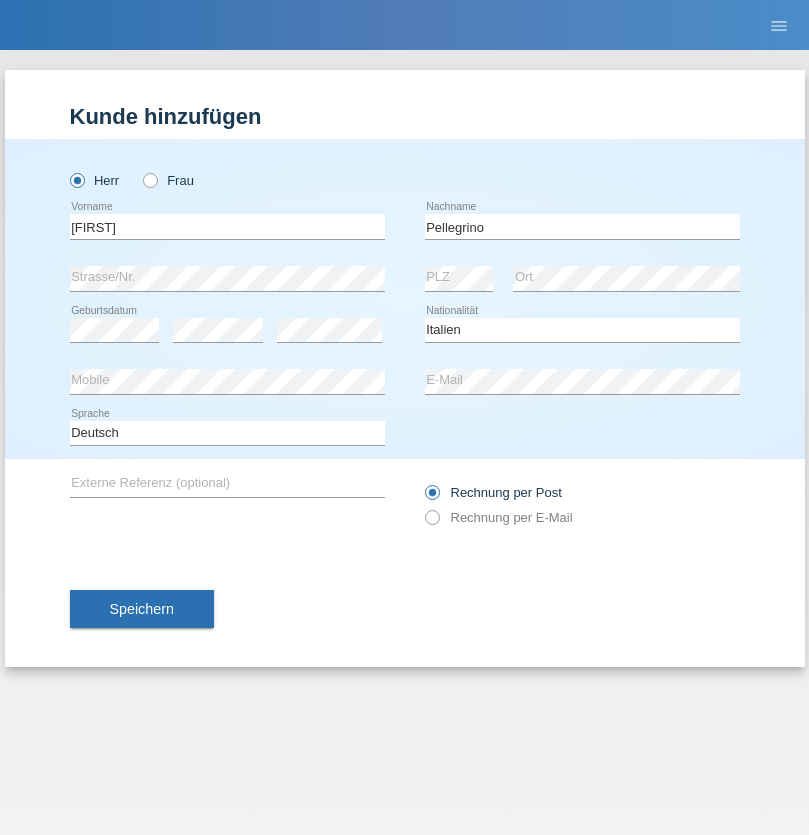 select on "C" 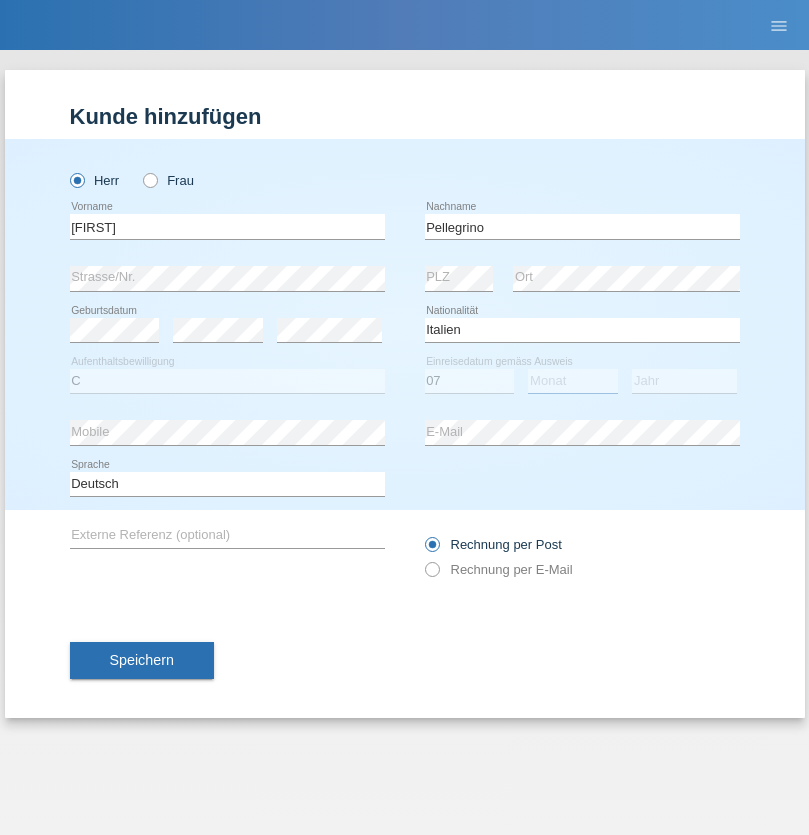 select on "07" 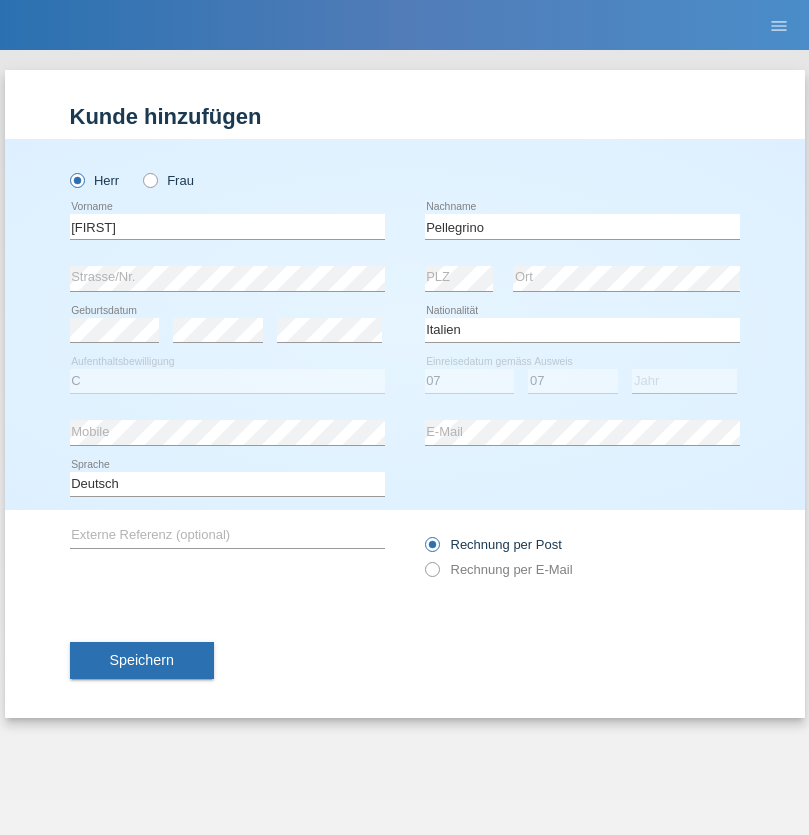 select on "2021" 